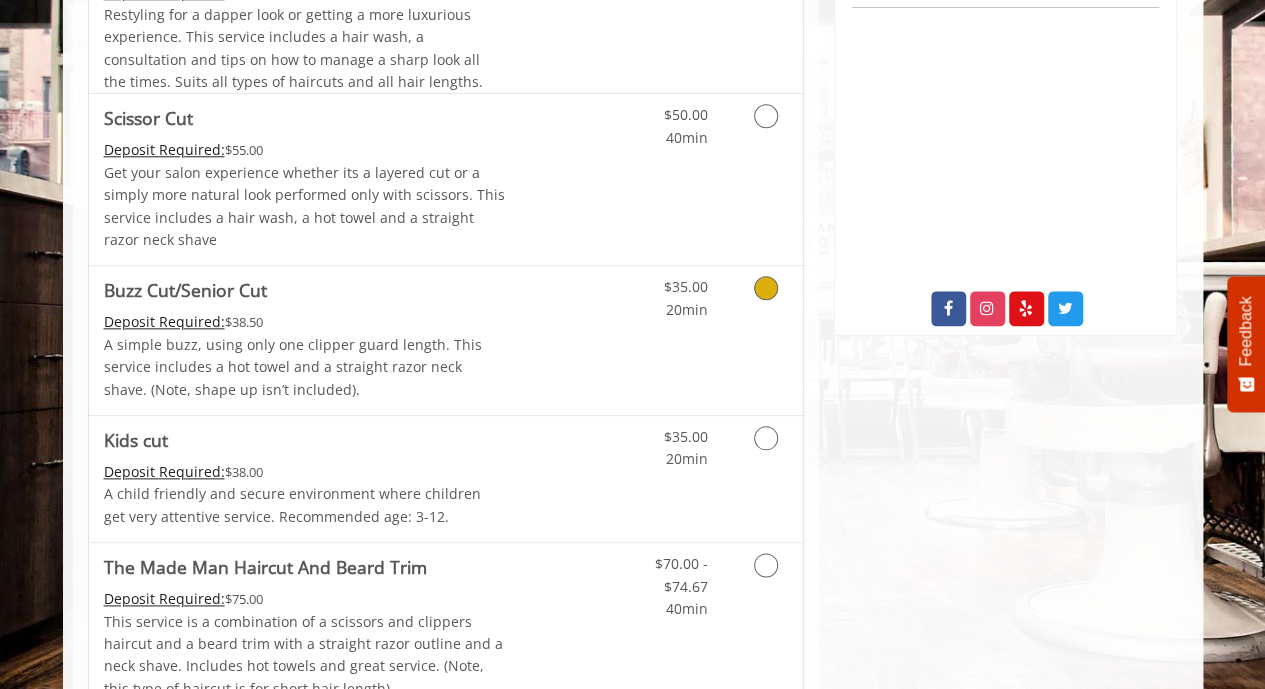 scroll, scrollTop: 1091, scrollLeft: 0, axis: vertical 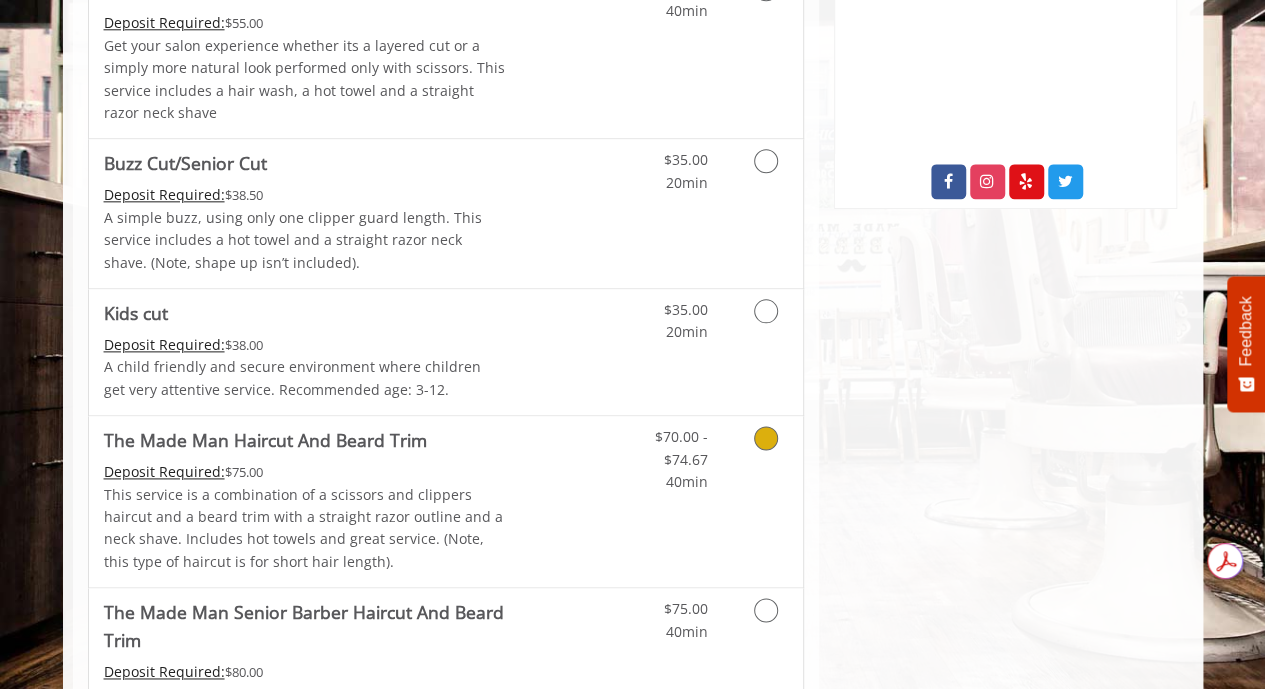 click at bounding box center (766, 438) 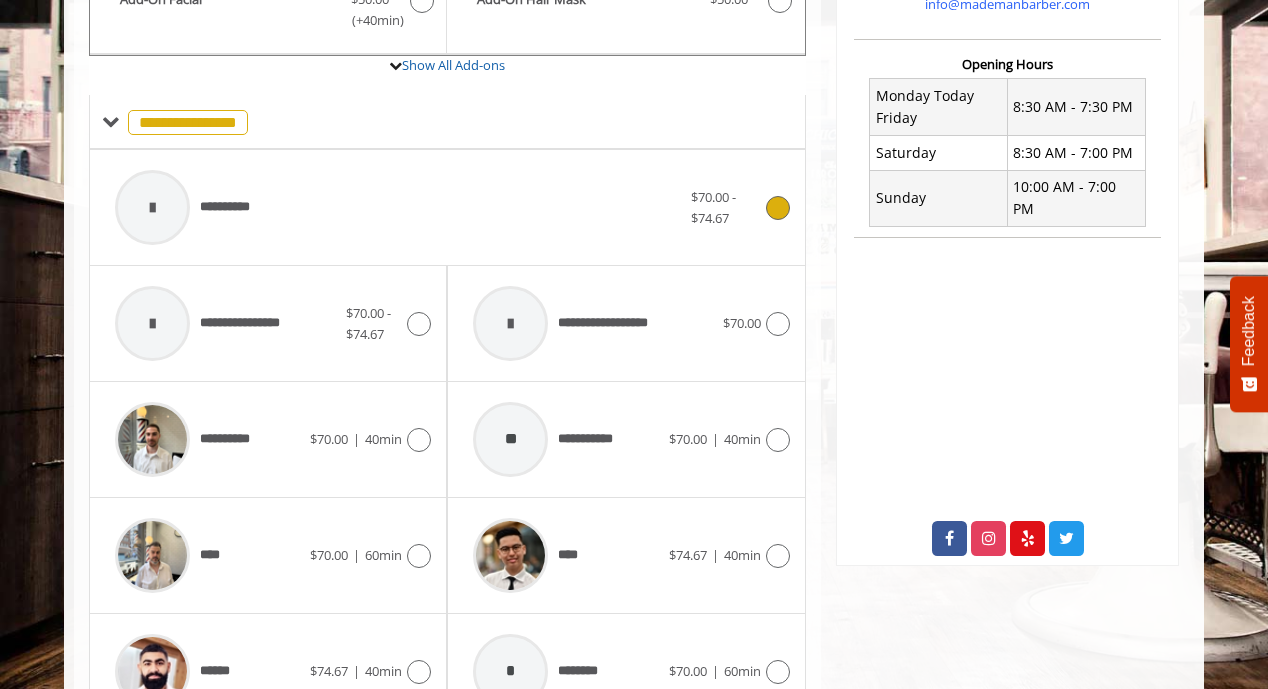 scroll, scrollTop: 736, scrollLeft: 0, axis: vertical 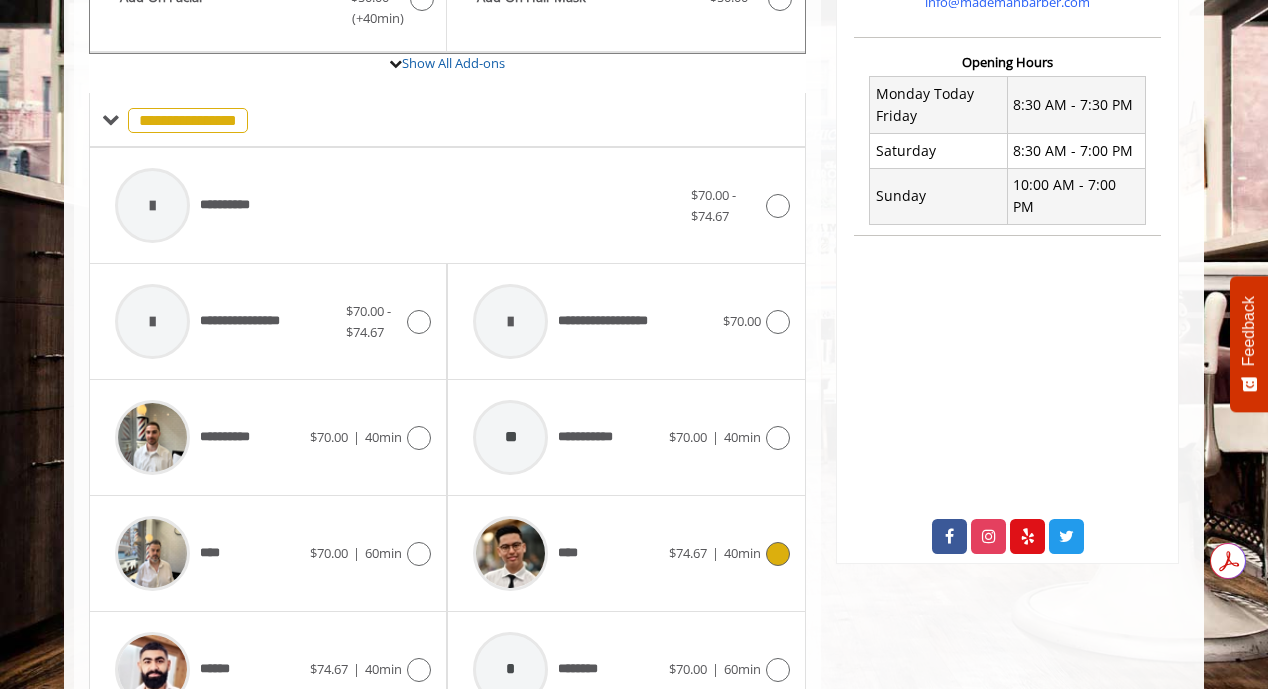 click at bounding box center (778, 554) 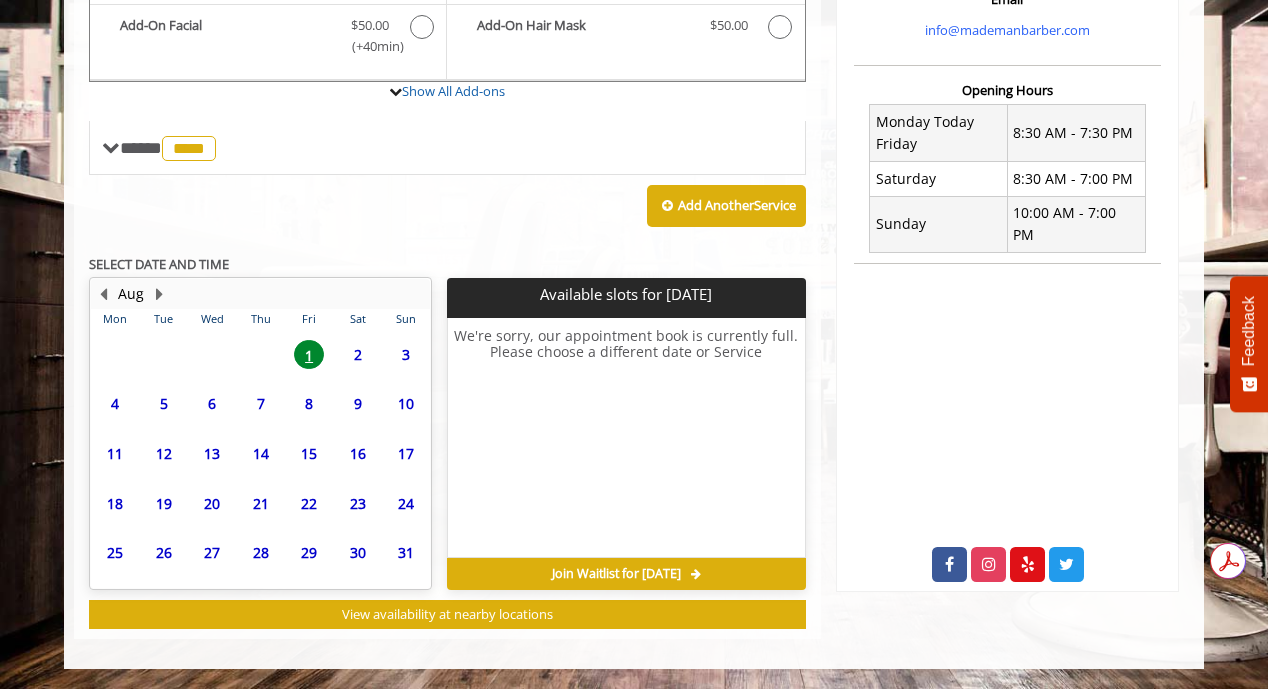 scroll, scrollTop: 702, scrollLeft: 0, axis: vertical 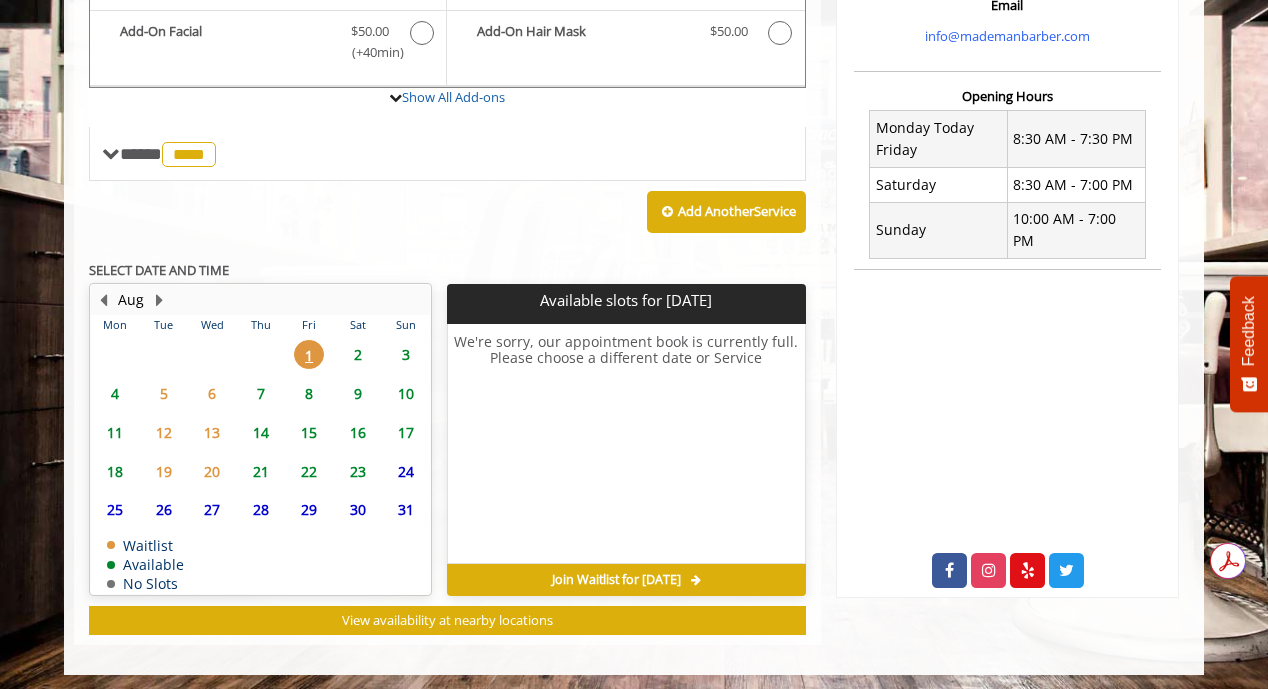click on "2" 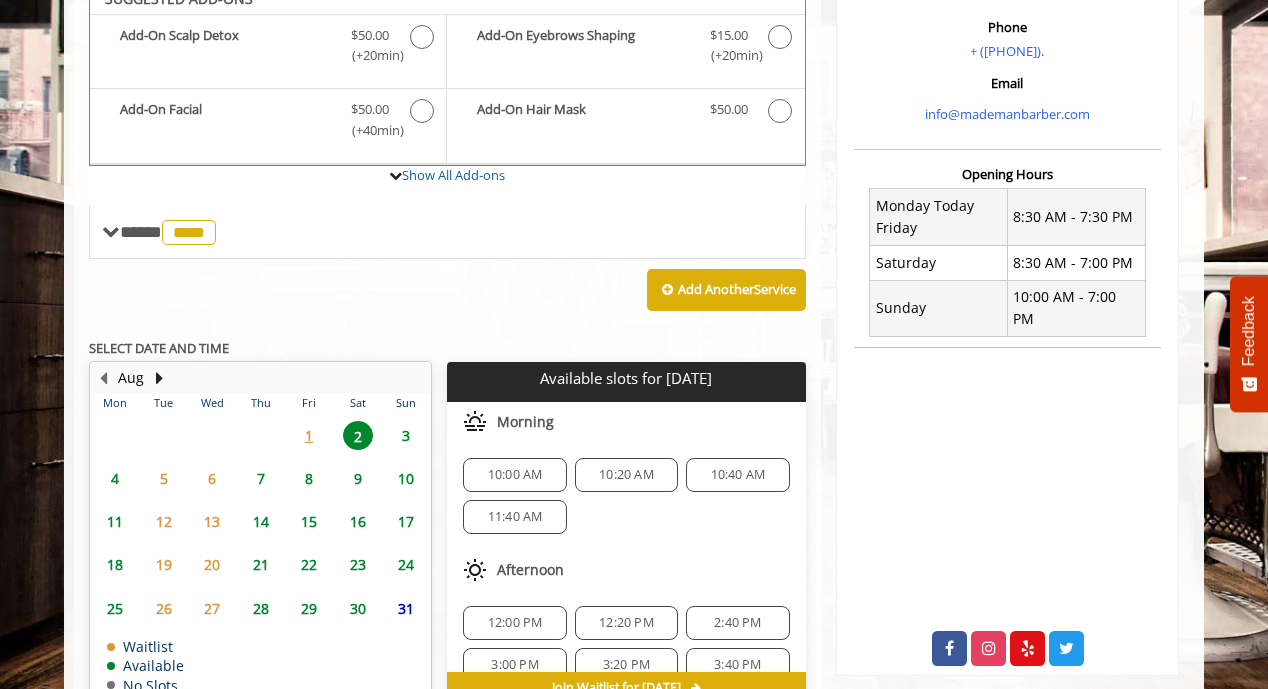 scroll, scrollTop: 602, scrollLeft: 0, axis: vertical 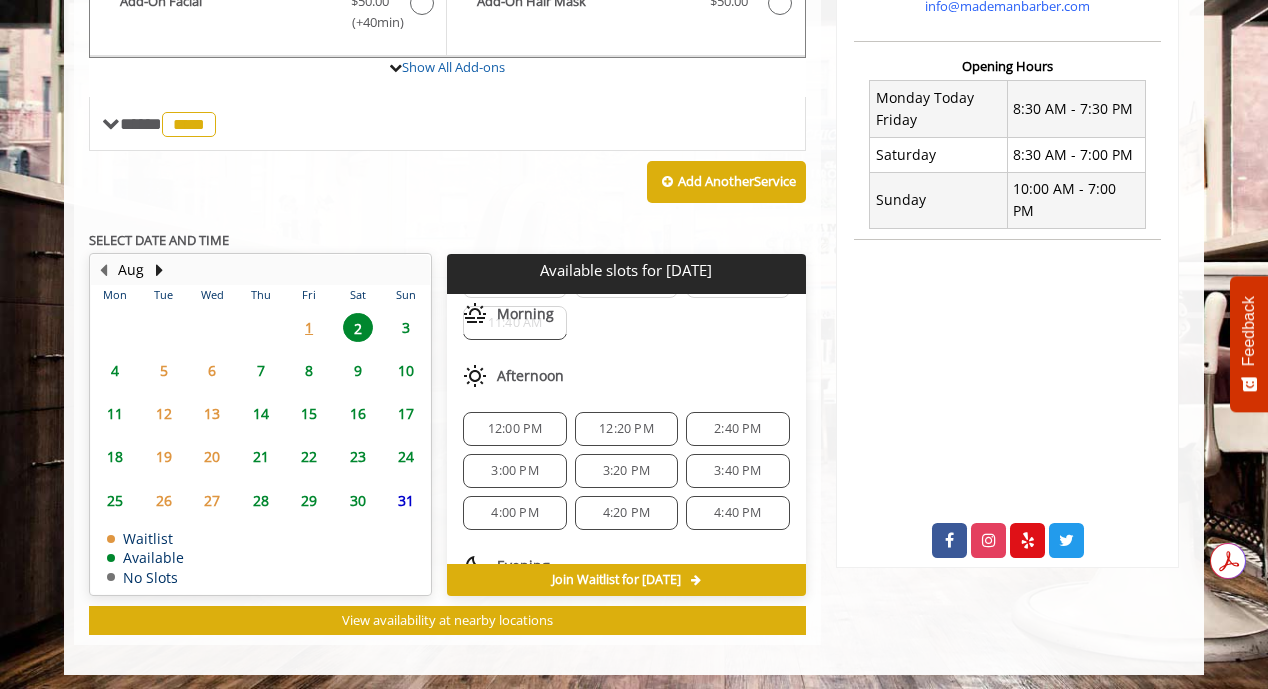 click on "12:20 PM" 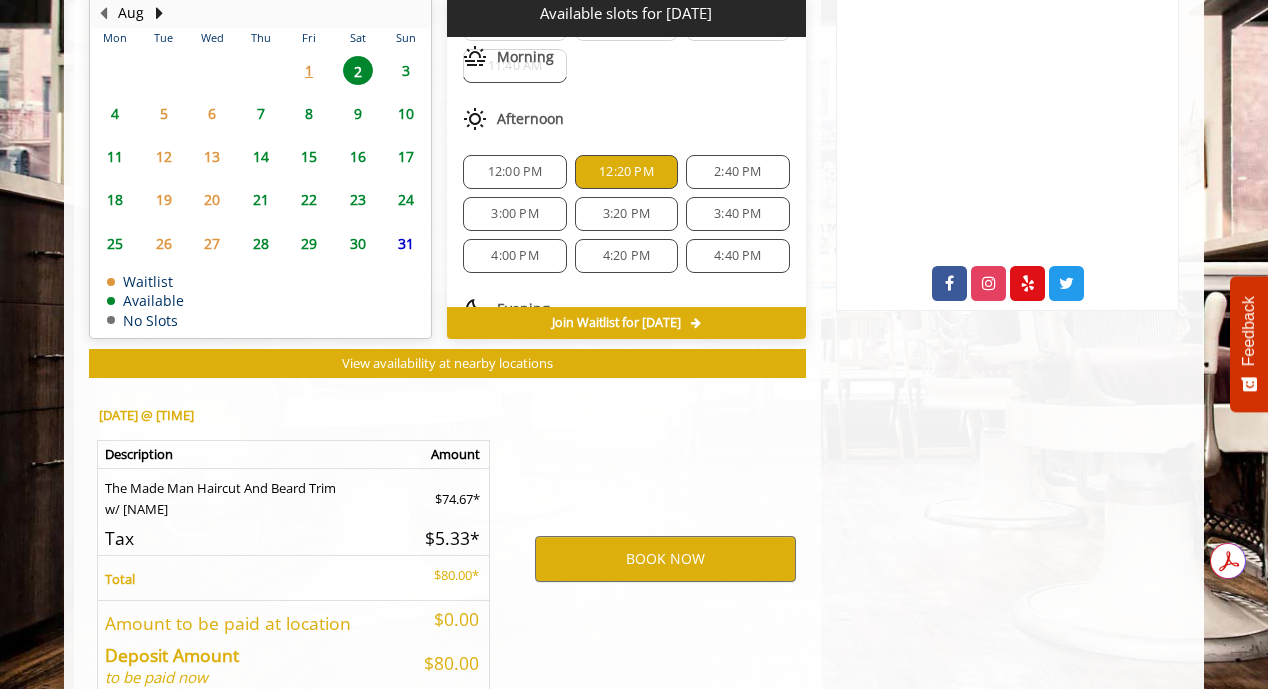 scroll, scrollTop: 1092, scrollLeft: 0, axis: vertical 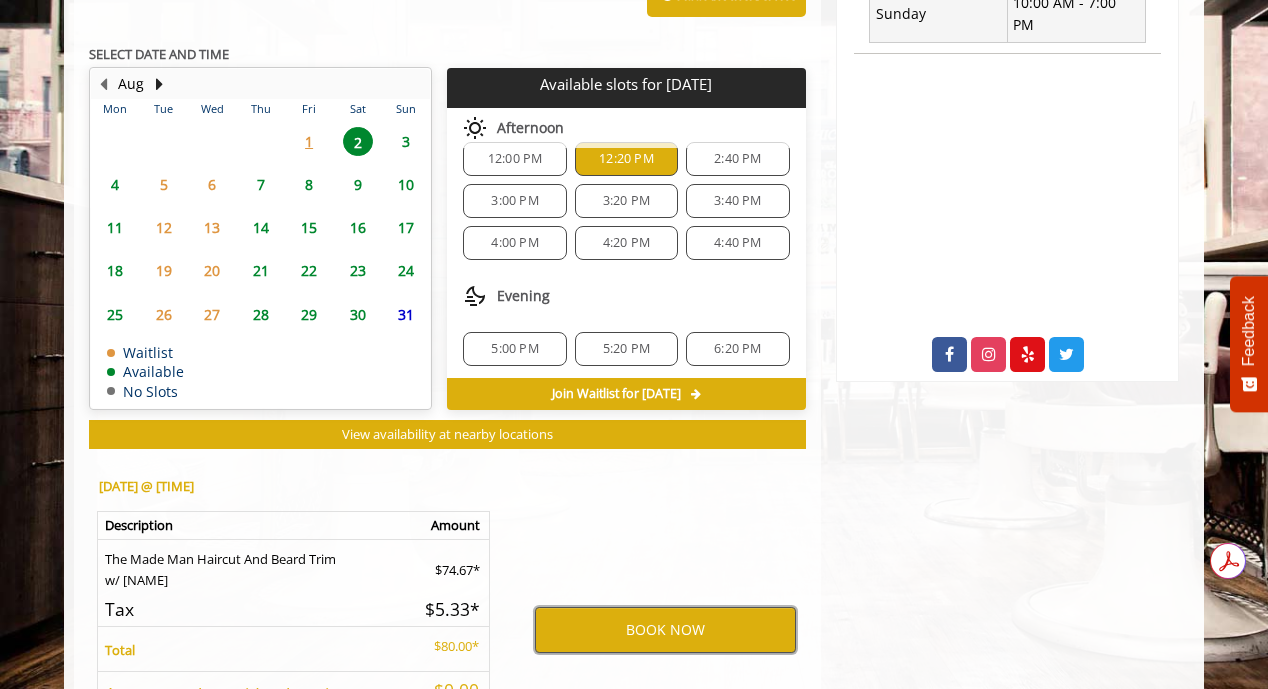 click on "BOOK NOW" at bounding box center [665, 630] 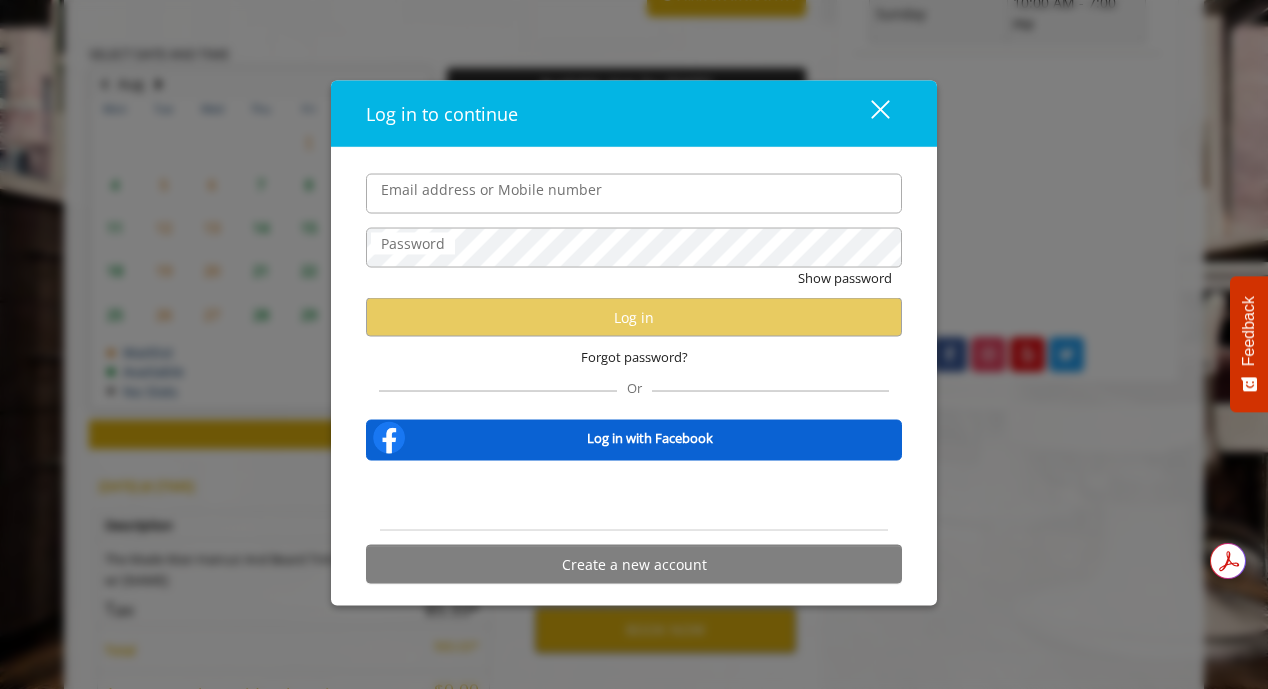 type on "**********" 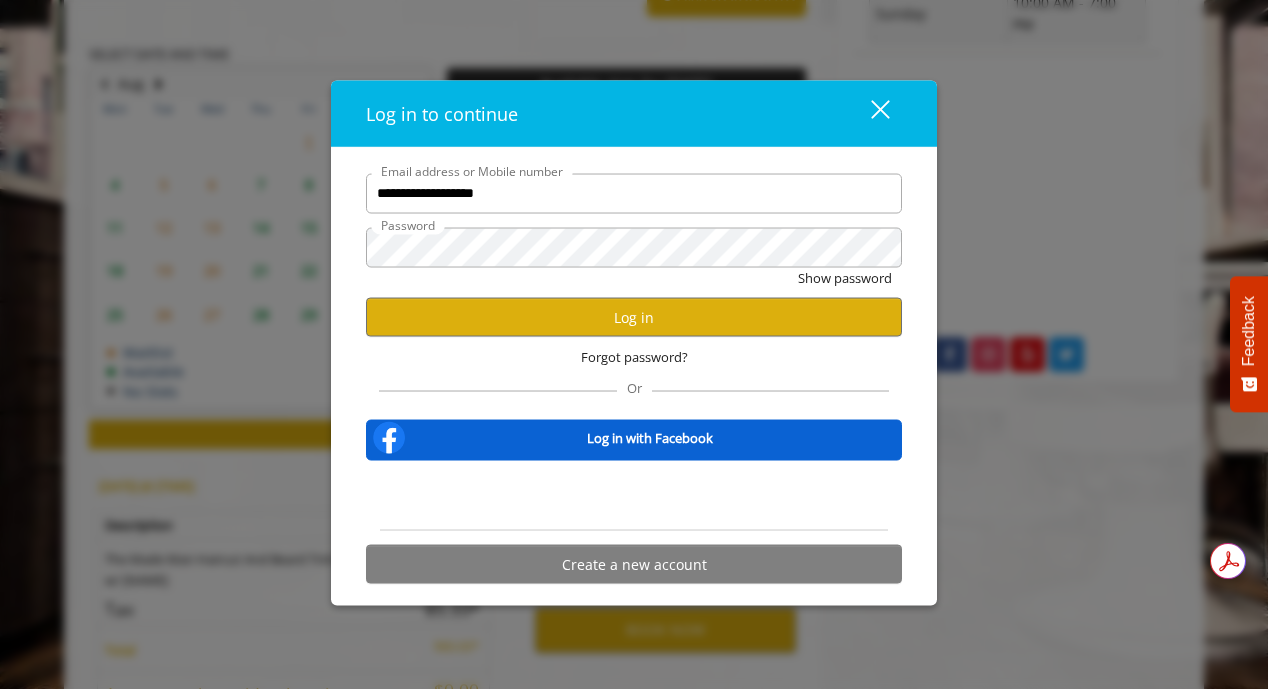 scroll, scrollTop: 0, scrollLeft: 0, axis: both 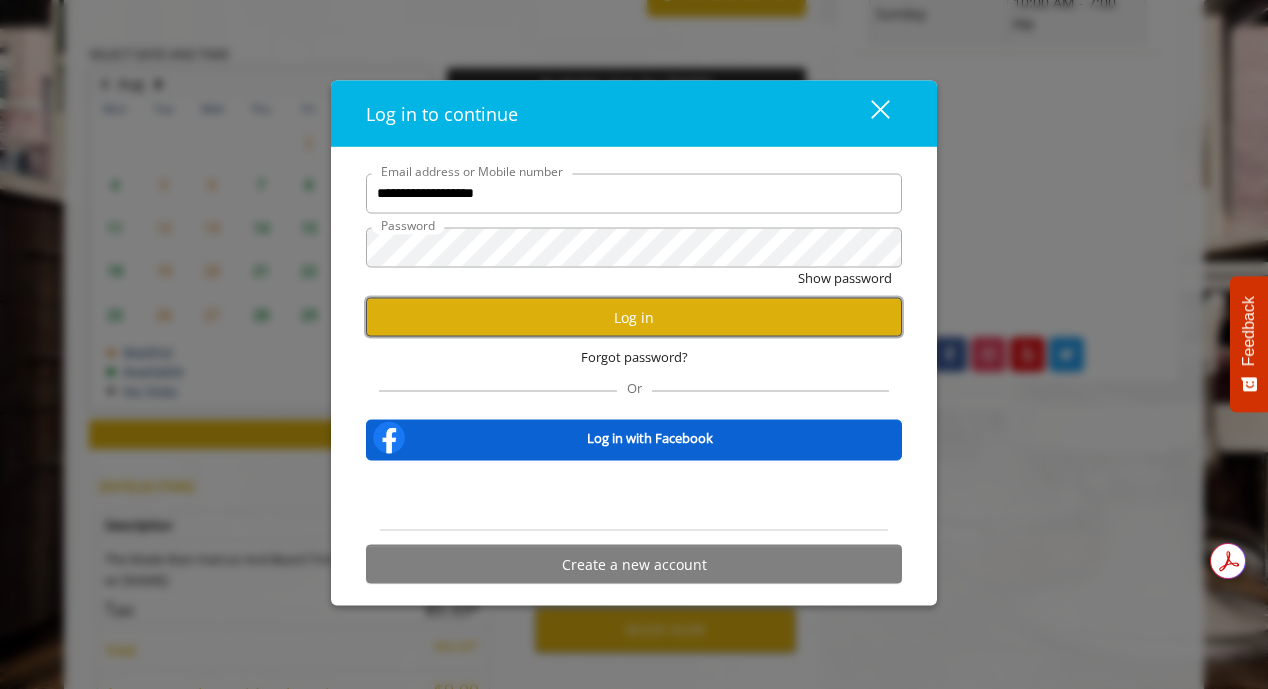 click on "Log in" at bounding box center (634, 317) 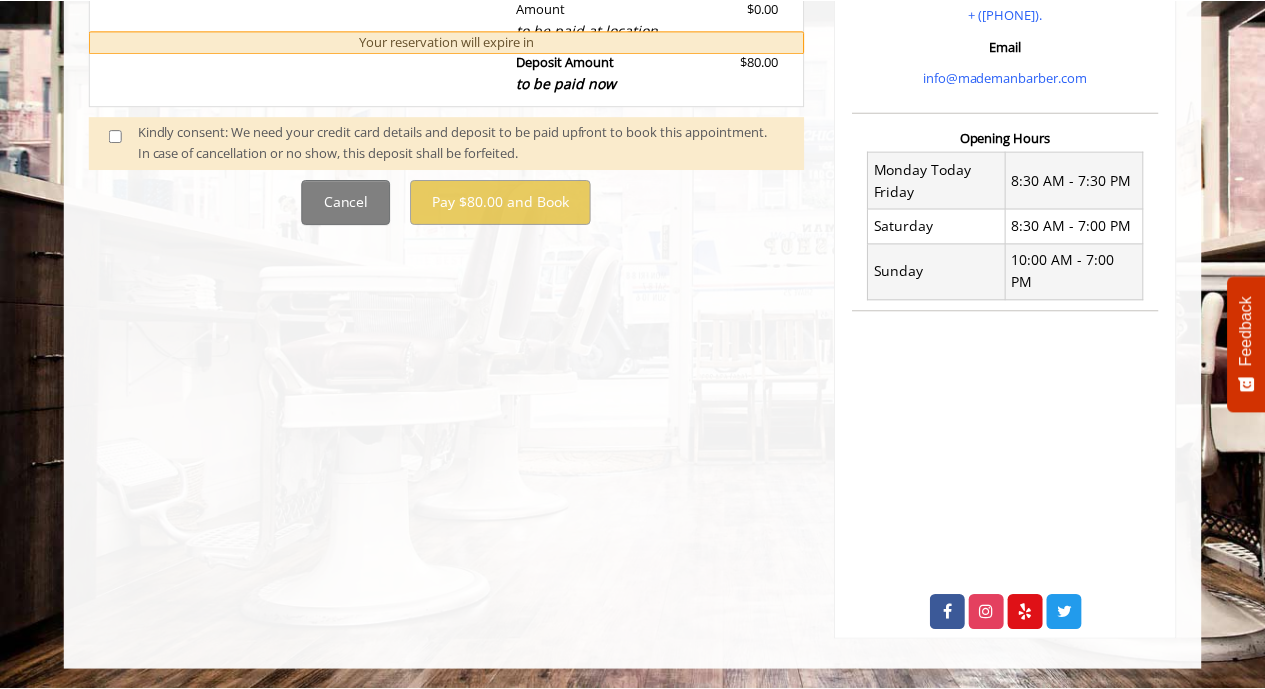 scroll, scrollTop: 0, scrollLeft: 0, axis: both 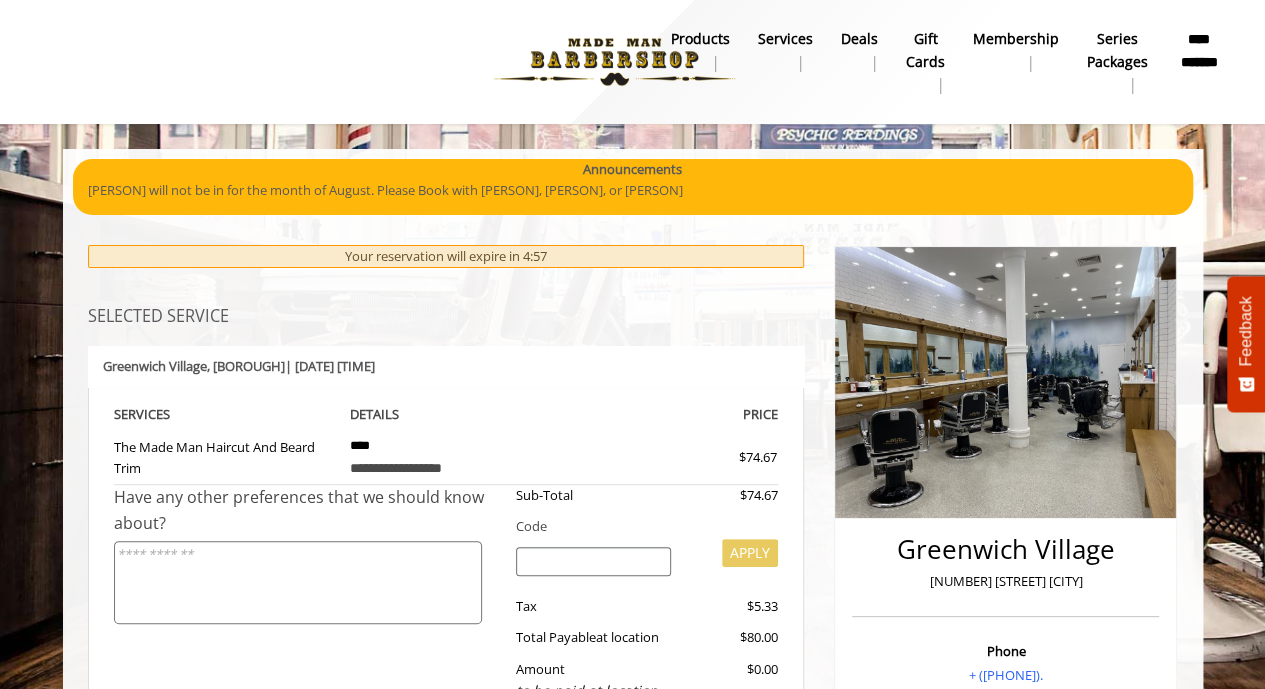 click on "Greenwich Village , Manhattan  | Sat, Aug 02 2025 12:20 PM" at bounding box center (446, 366) 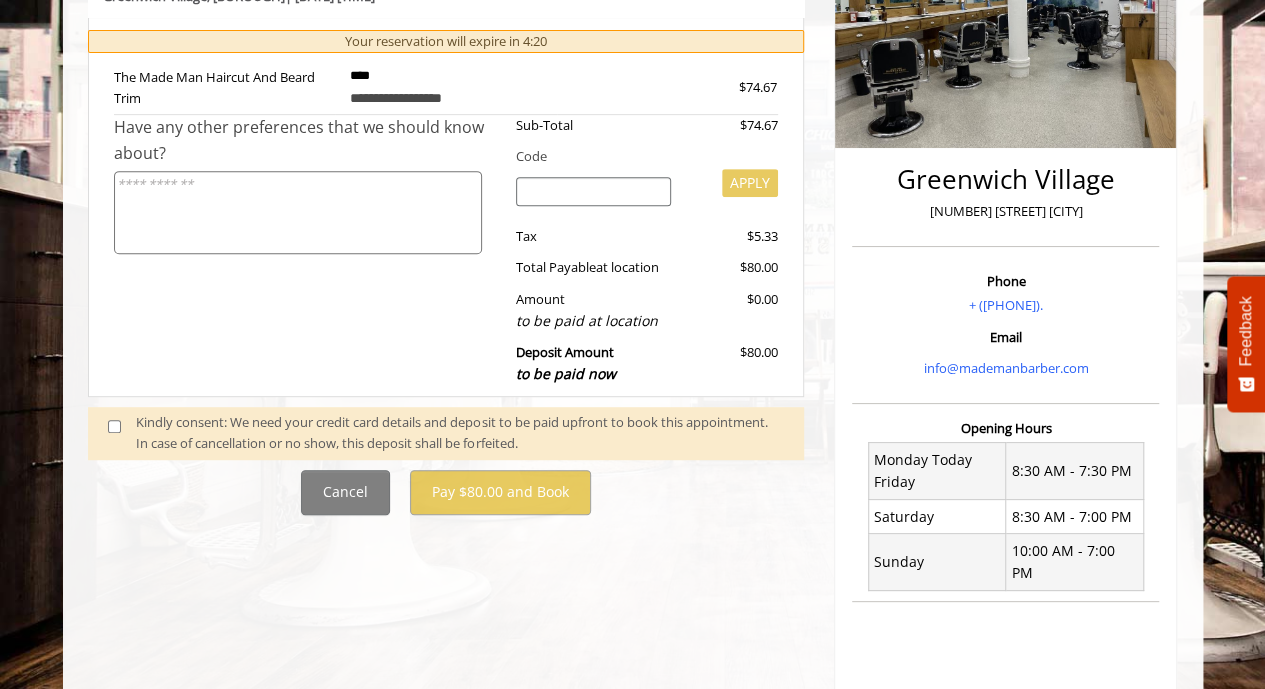 scroll, scrollTop: 359, scrollLeft: 0, axis: vertical 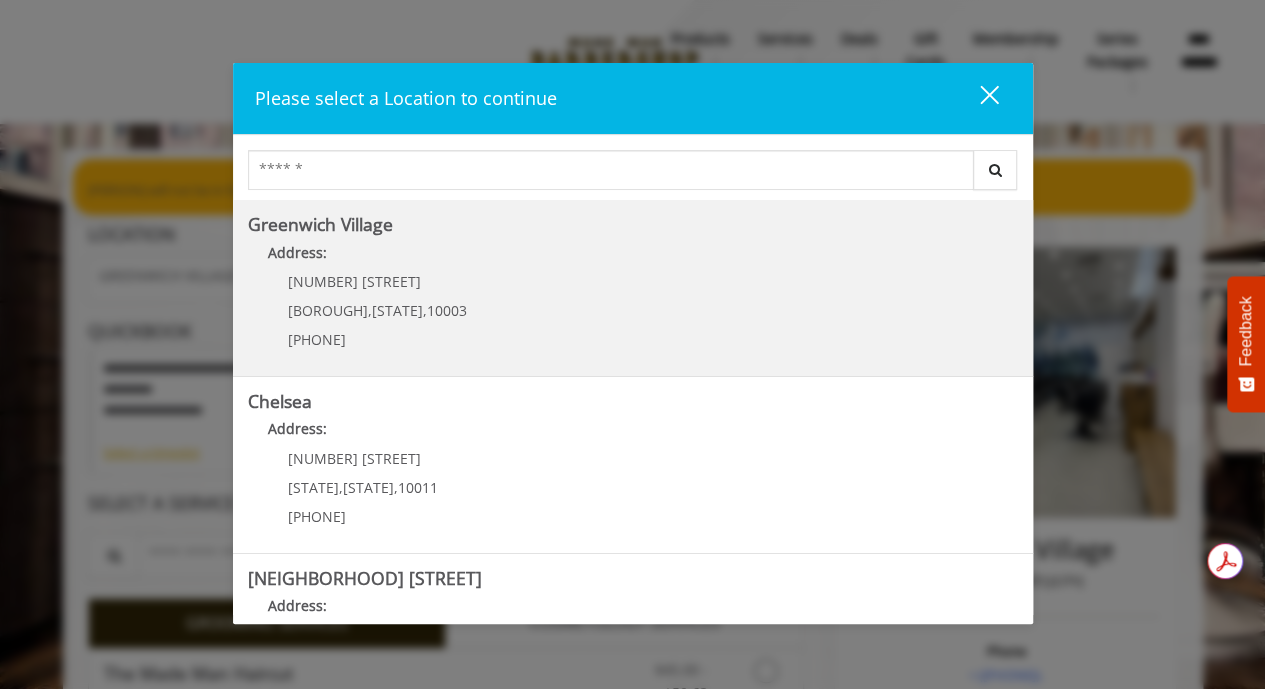 click on "Address:" at bounding box center [633, 258] 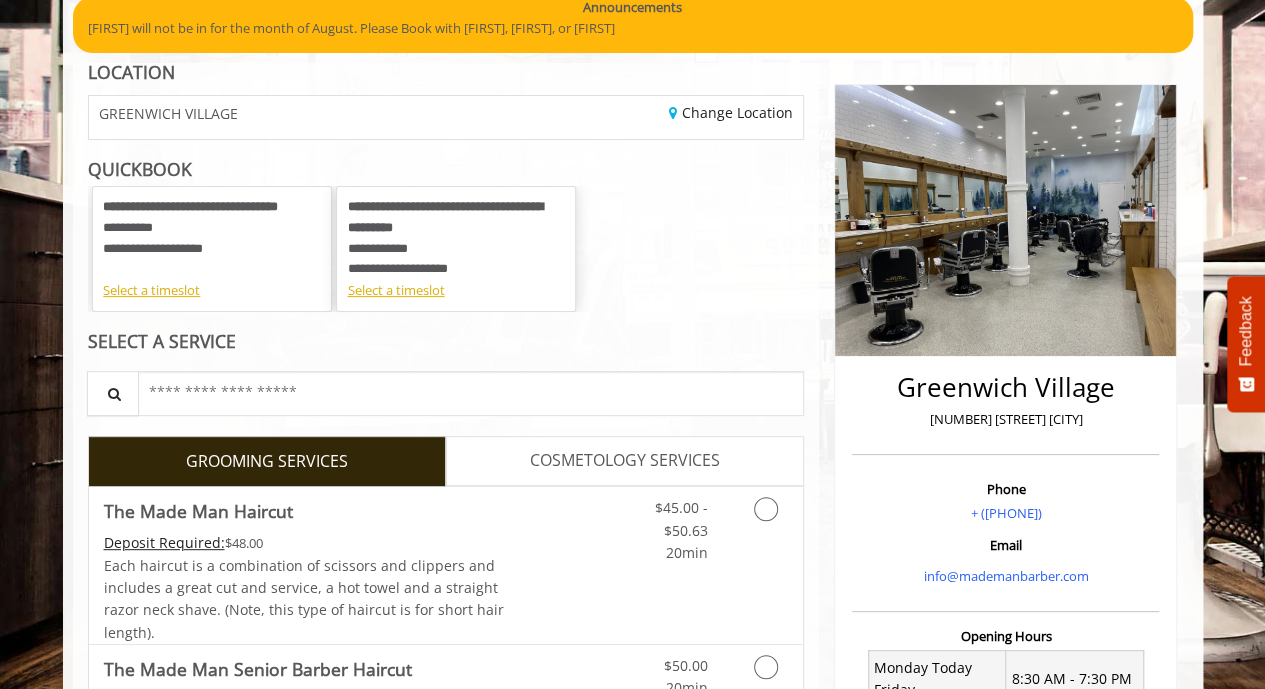 scroll, scrollTop: 179, scrollLeft: 0, axis: vertical 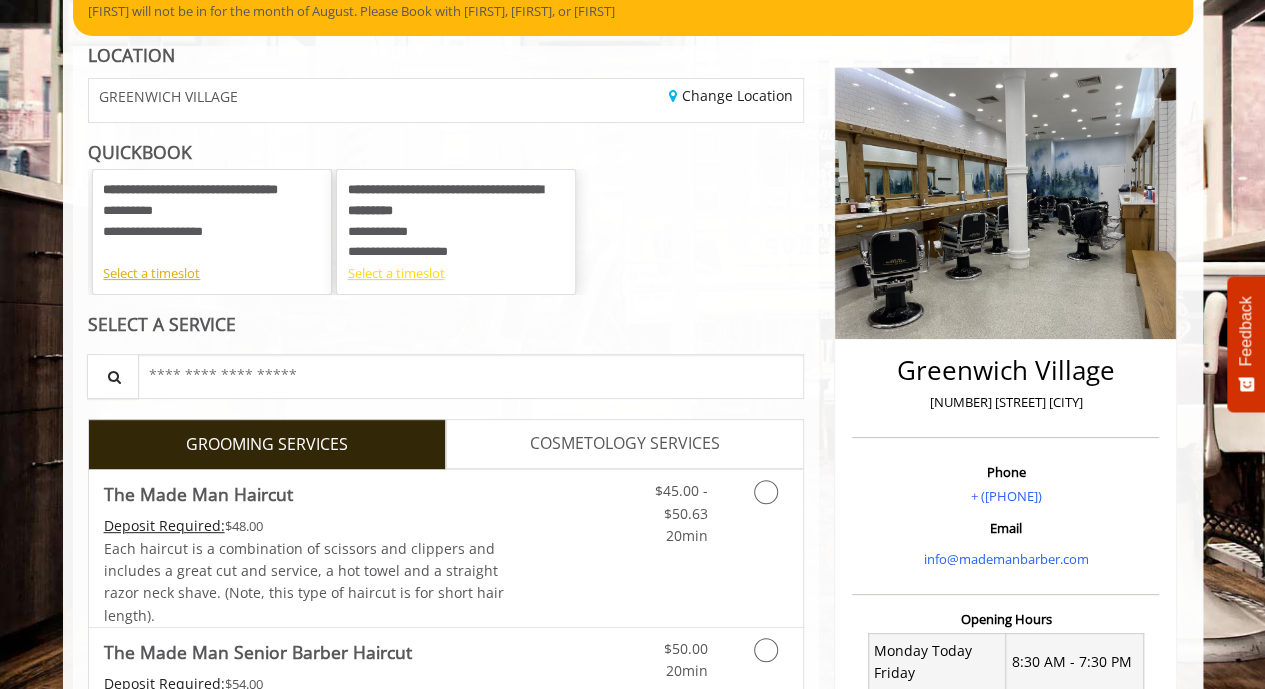 click on "Select a timeslot" at bounding box center (456, 273) 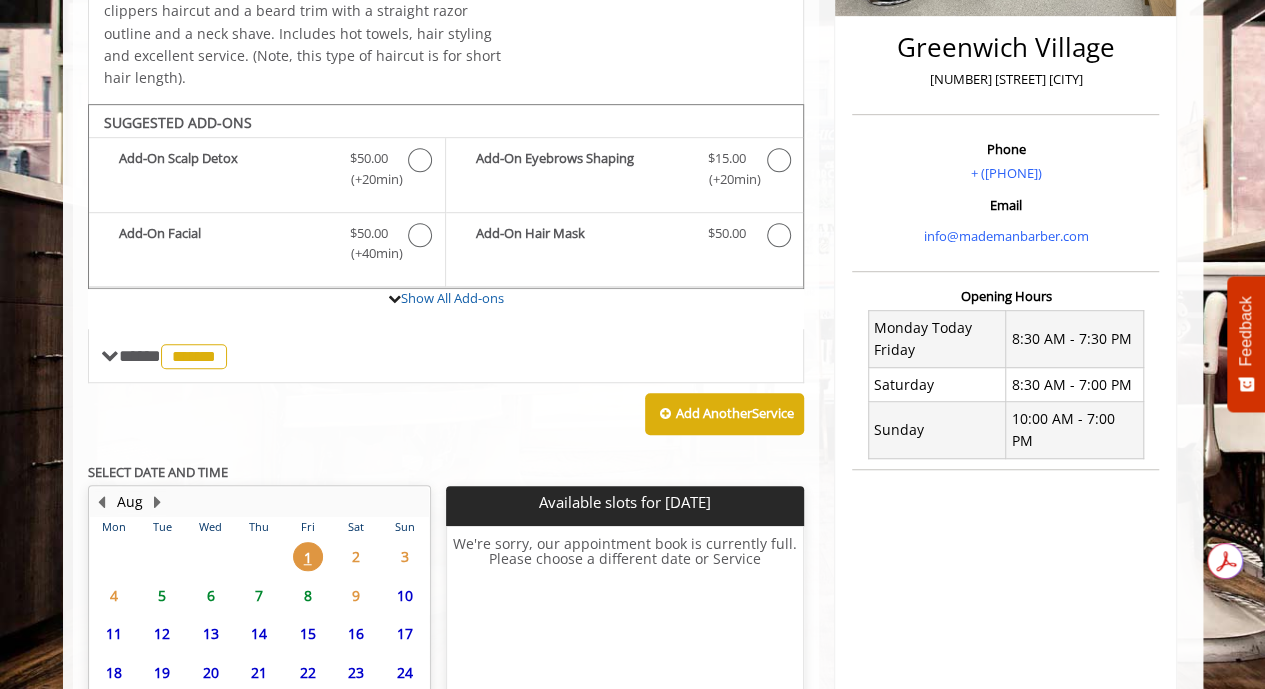 scroll, scrollTop: 511, scrollLeft: 0, axis: vertical 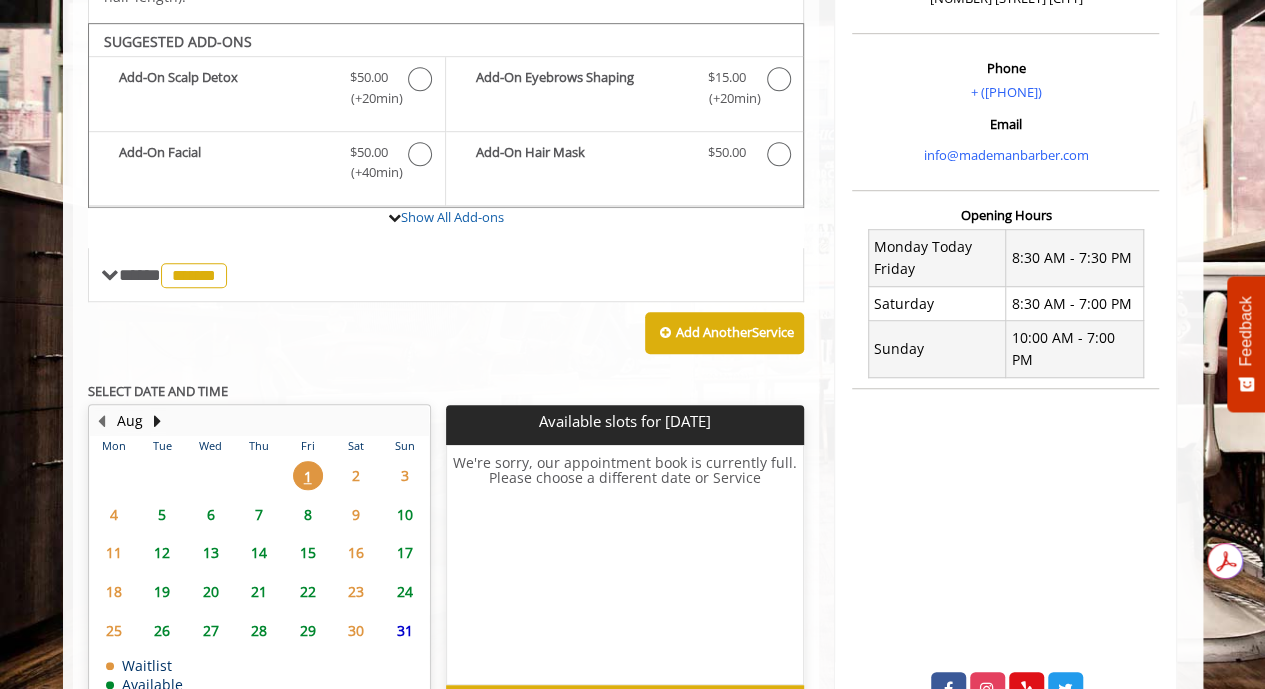 click on "8" 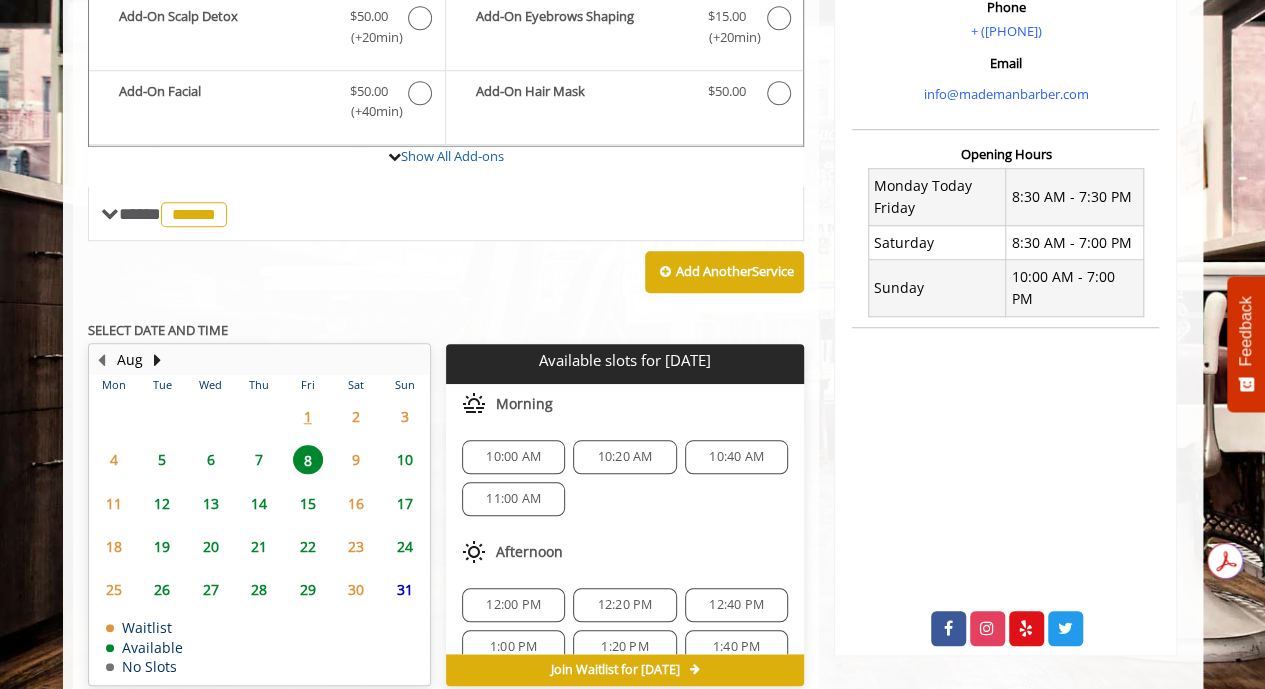 scroll, scrollTop: 674, scrollLeft: 0, axis: vertical 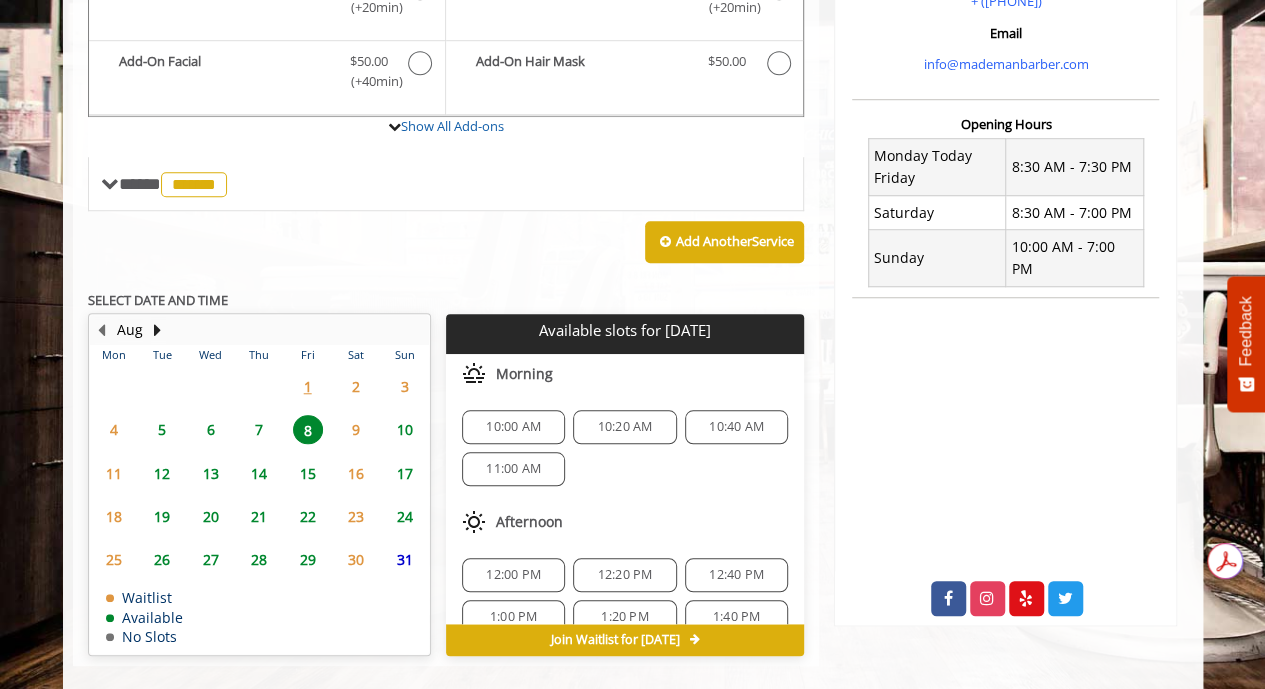 click on "1" 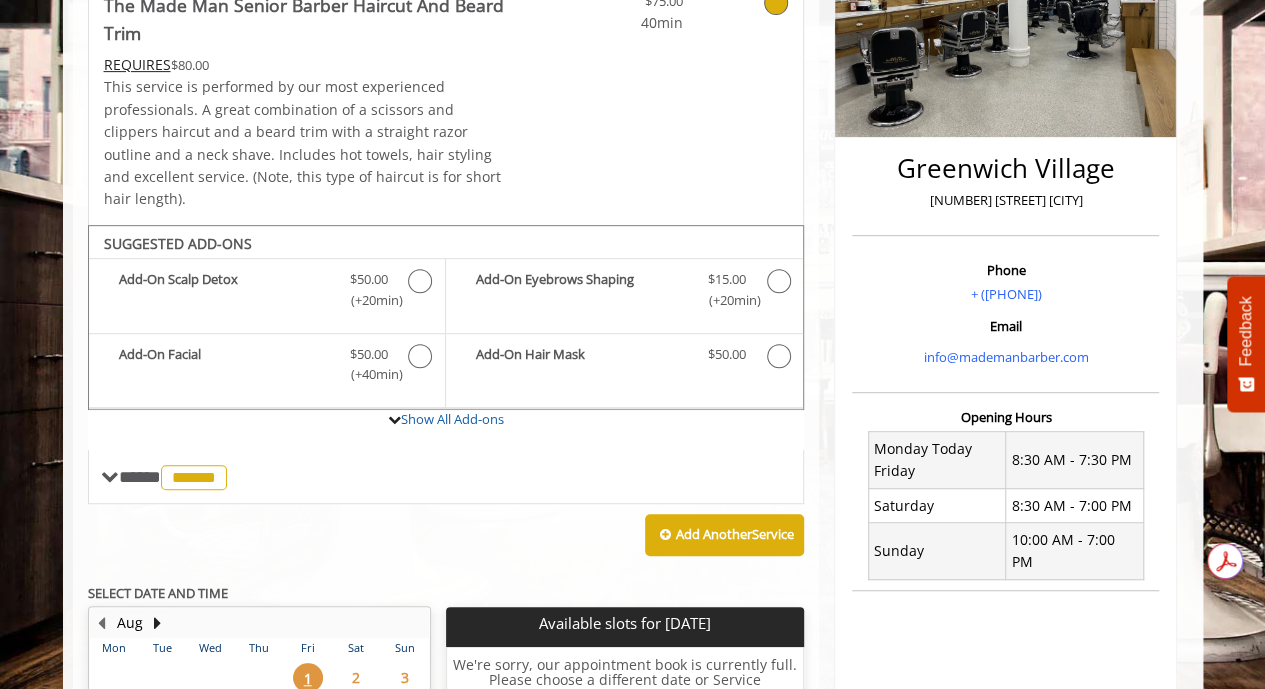 scroll, scrollTop: 382, scrollLeft: 0, axis: vertical 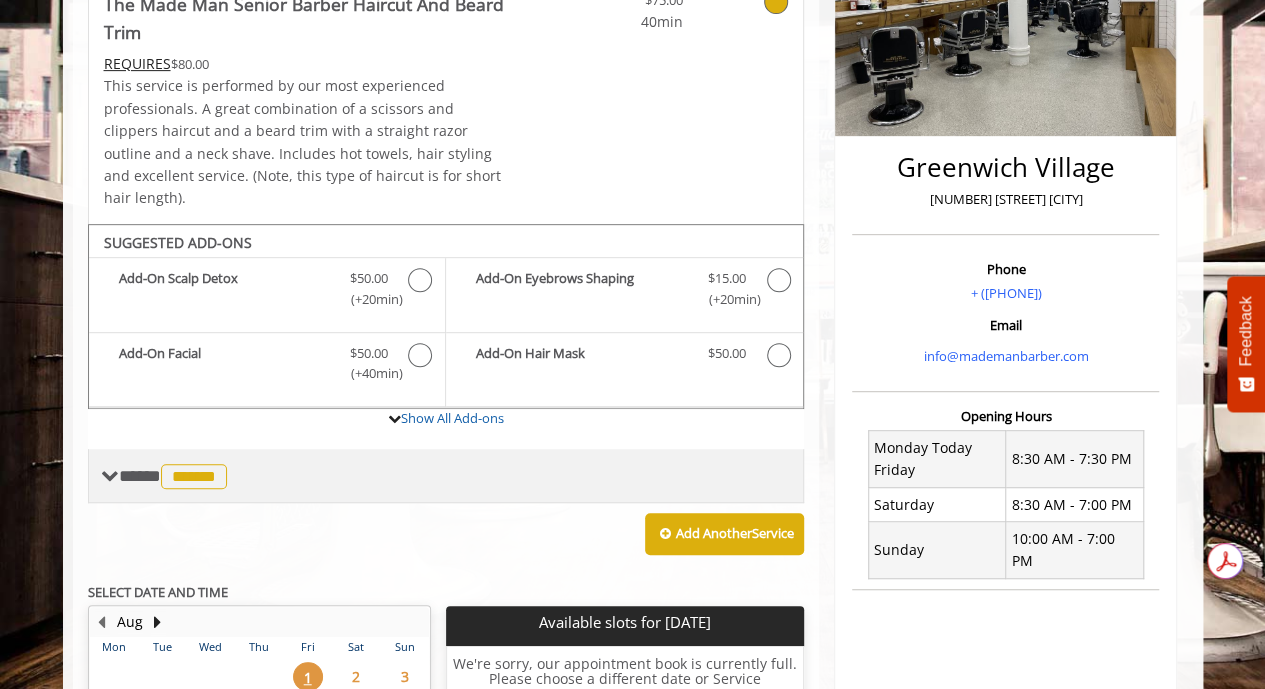 click on "******" at bounding box center (194, 476) 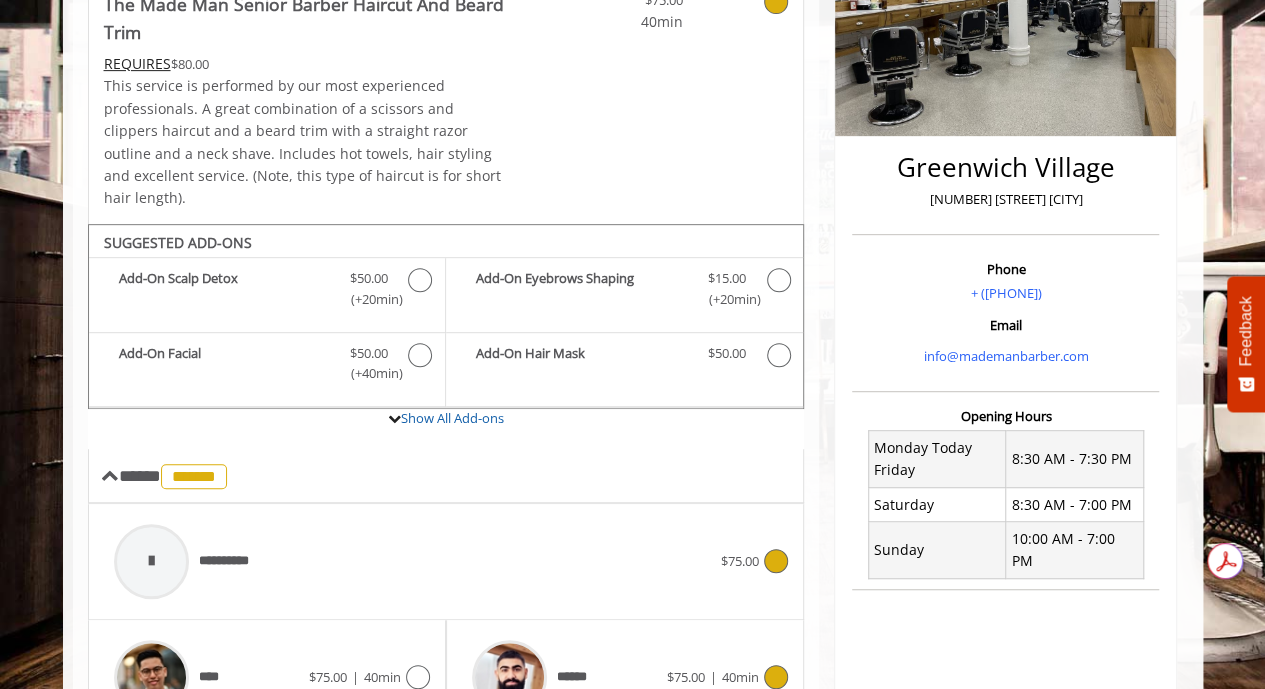 scroll, scrollTop: 606, scrollLeft: 0, axis: vertical 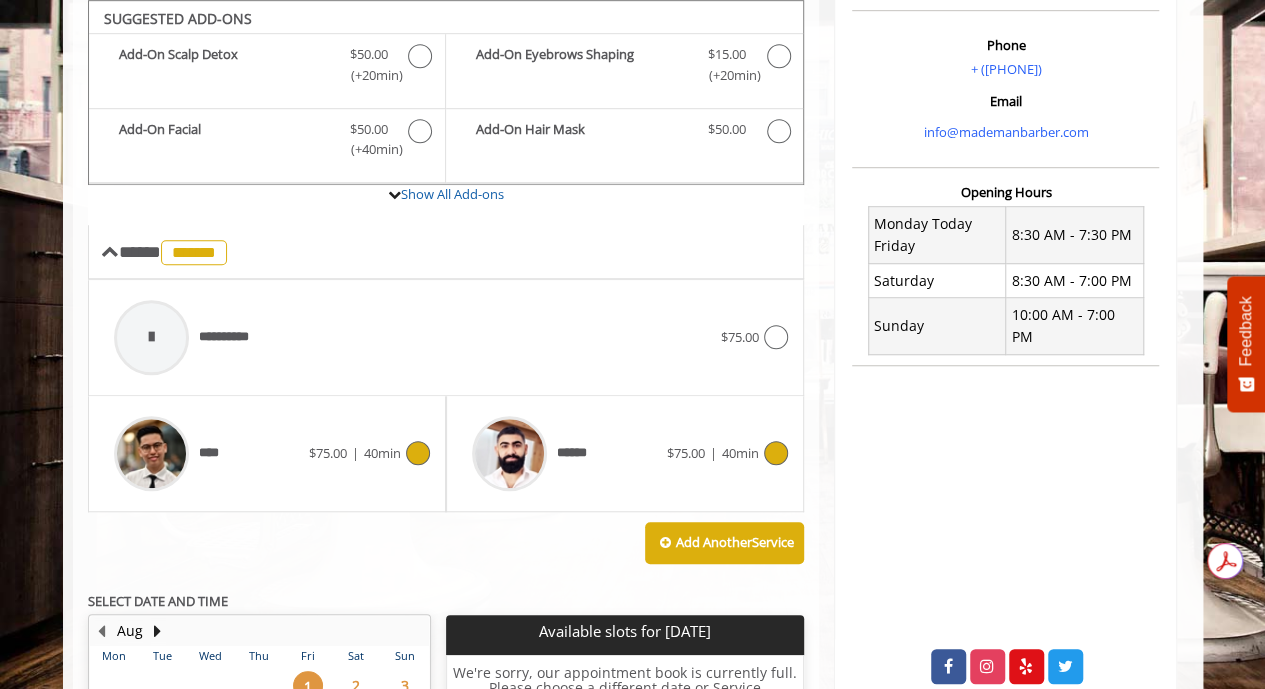 click at bounding box center [418, 453] 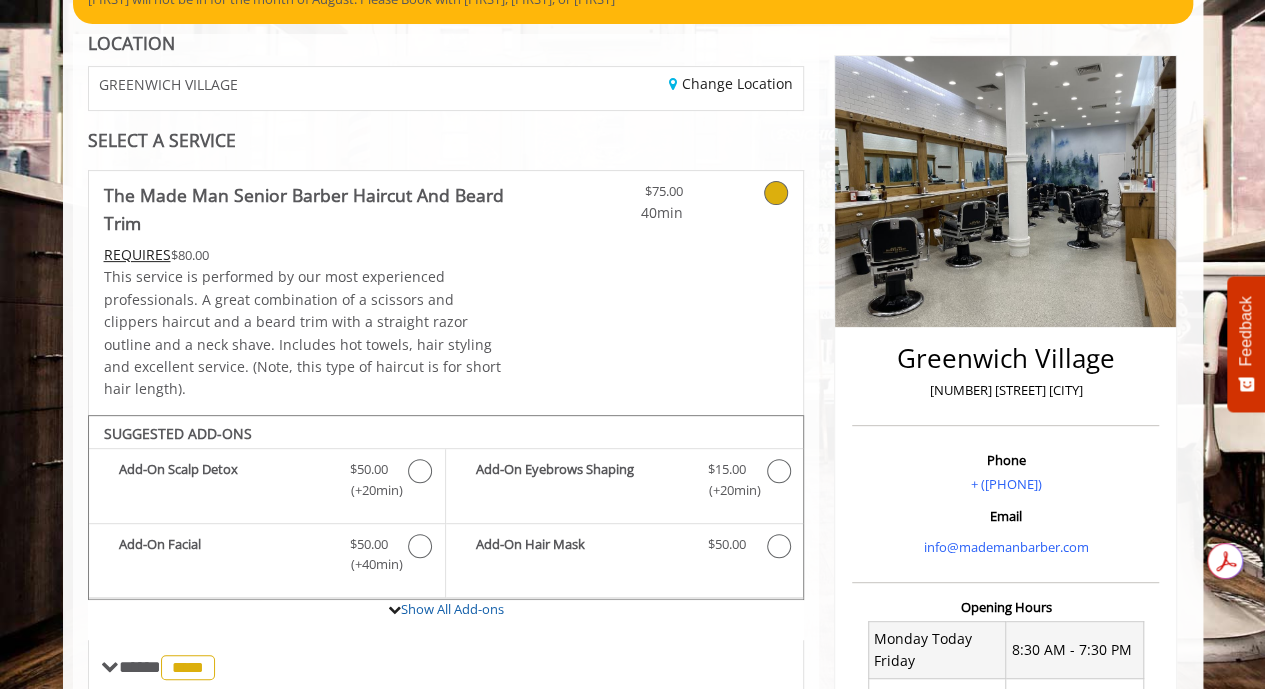 scroll, scrollTop: 644, scrollLeft: 0, axis: vertical 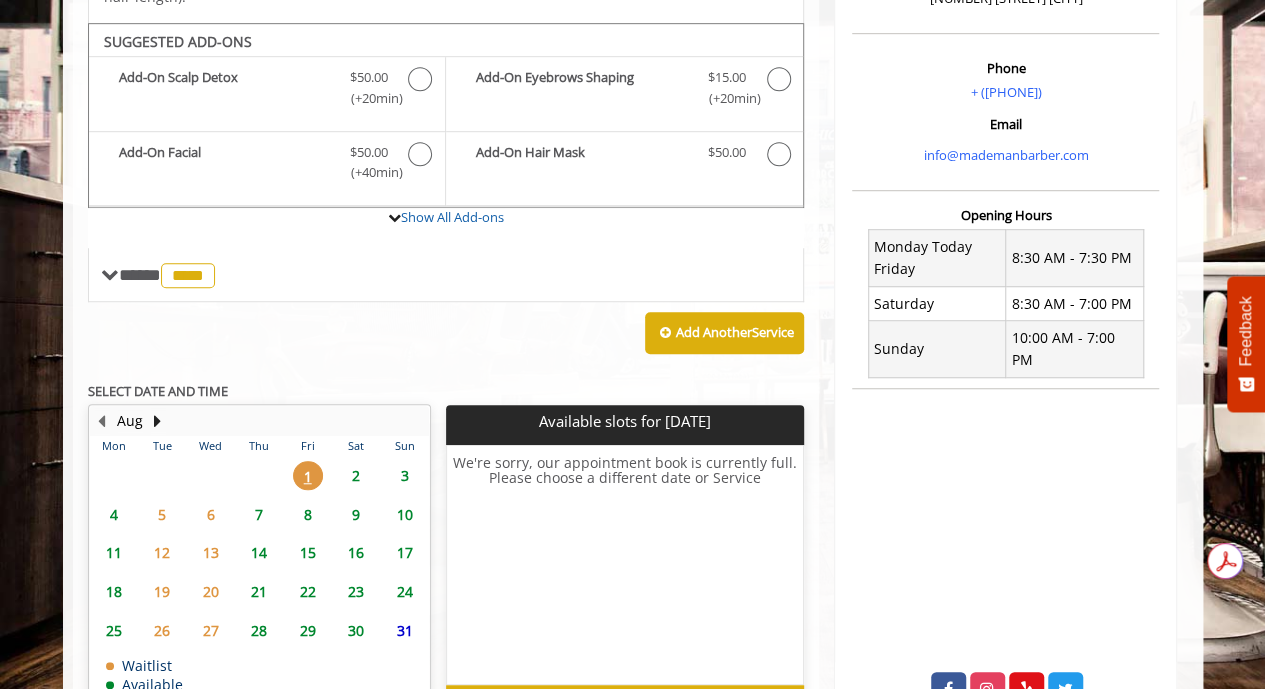 click on "2" 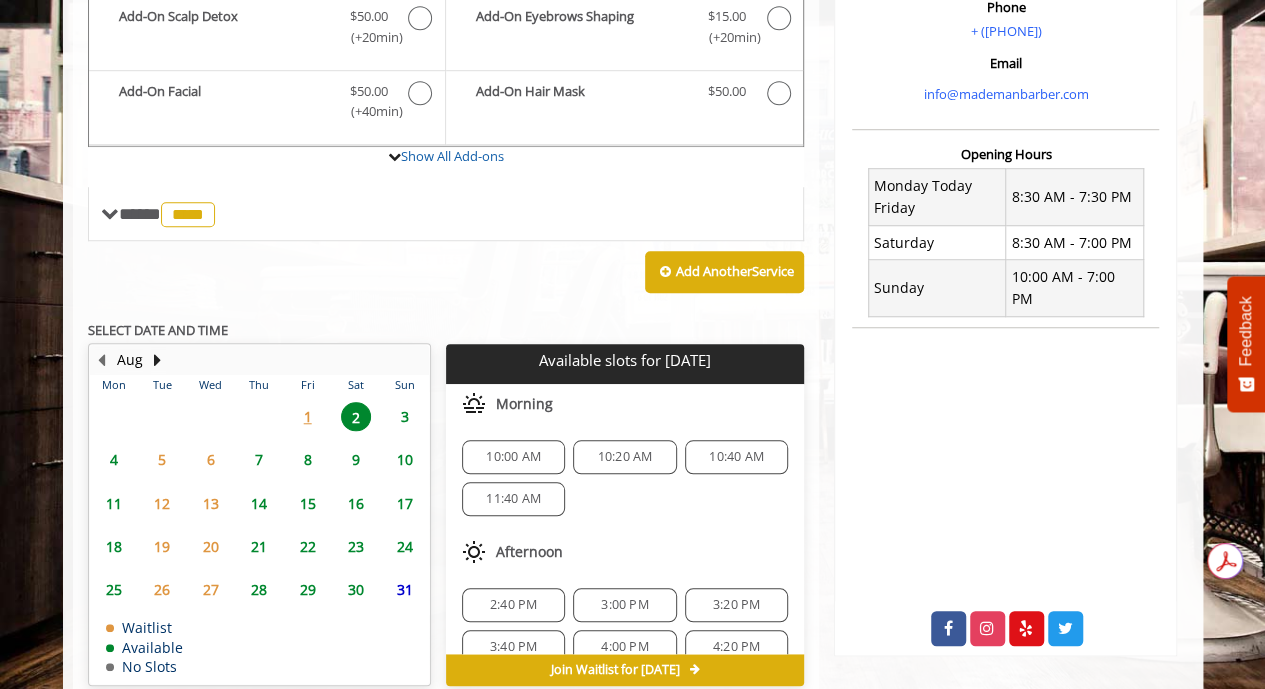scroll, scrollTop: 674, scrollLeft: 0, axis: vertical 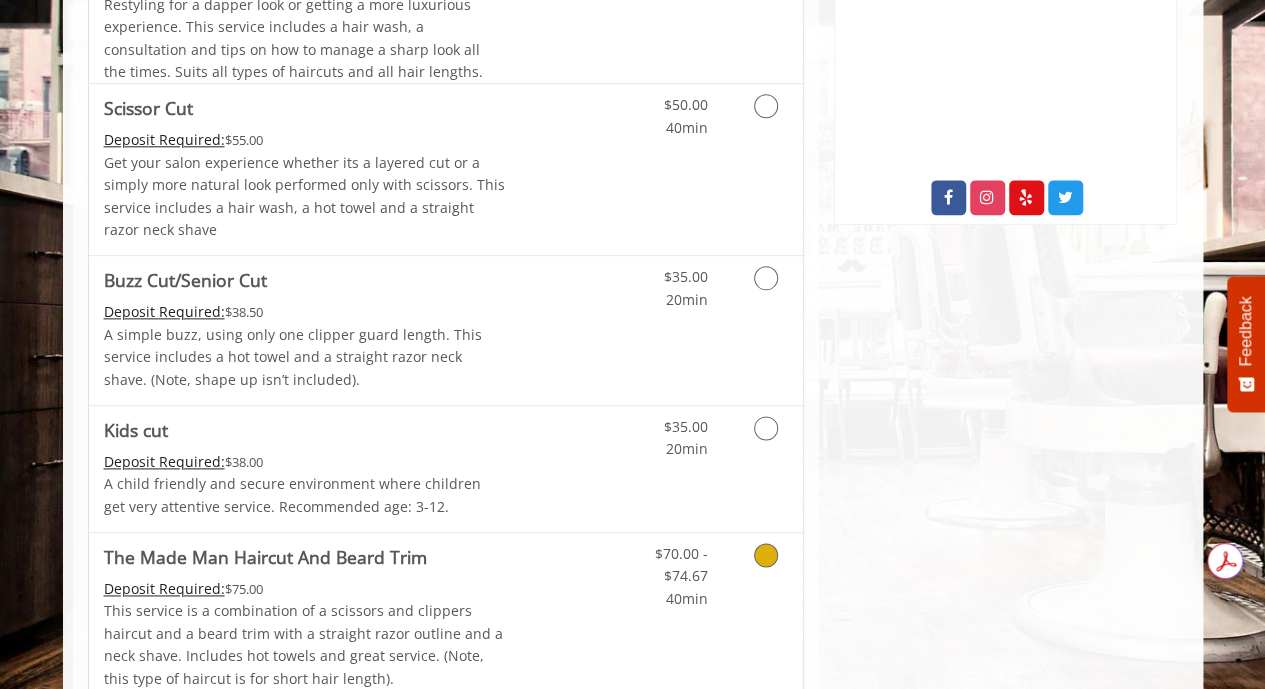 click at bounding box center (766, 555) 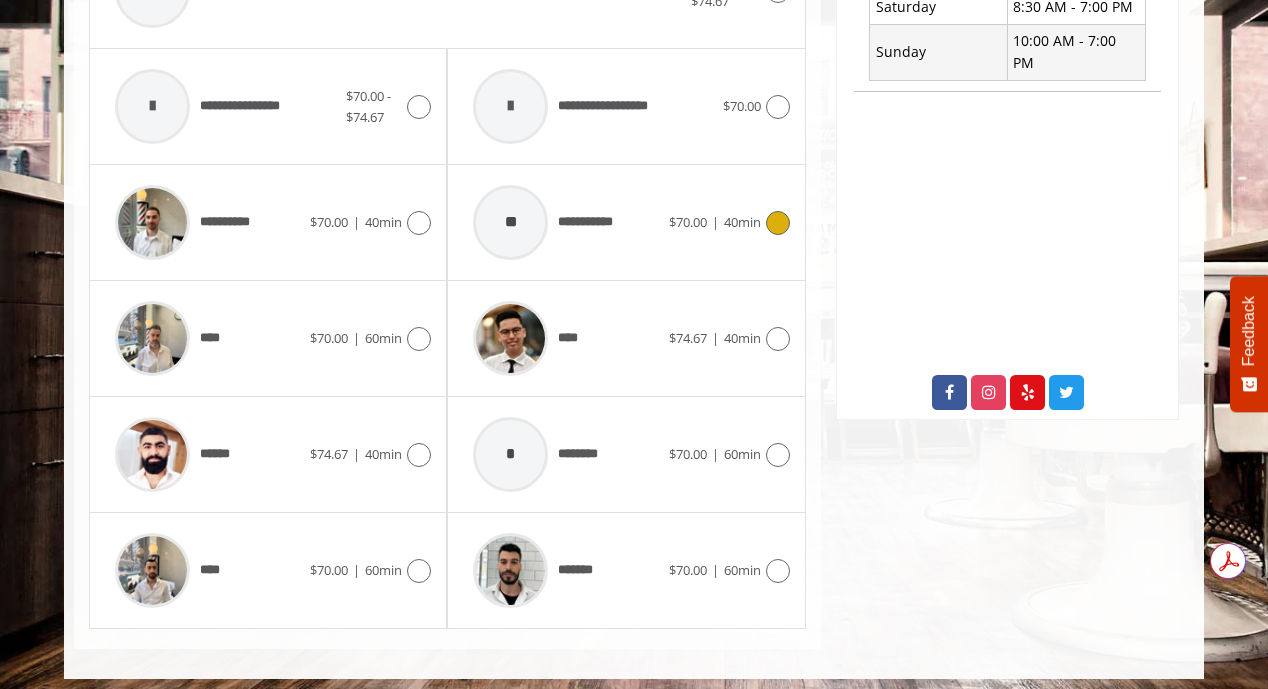 scroll, scrollTop: 882, scrollLeft: 0, axis: vertical 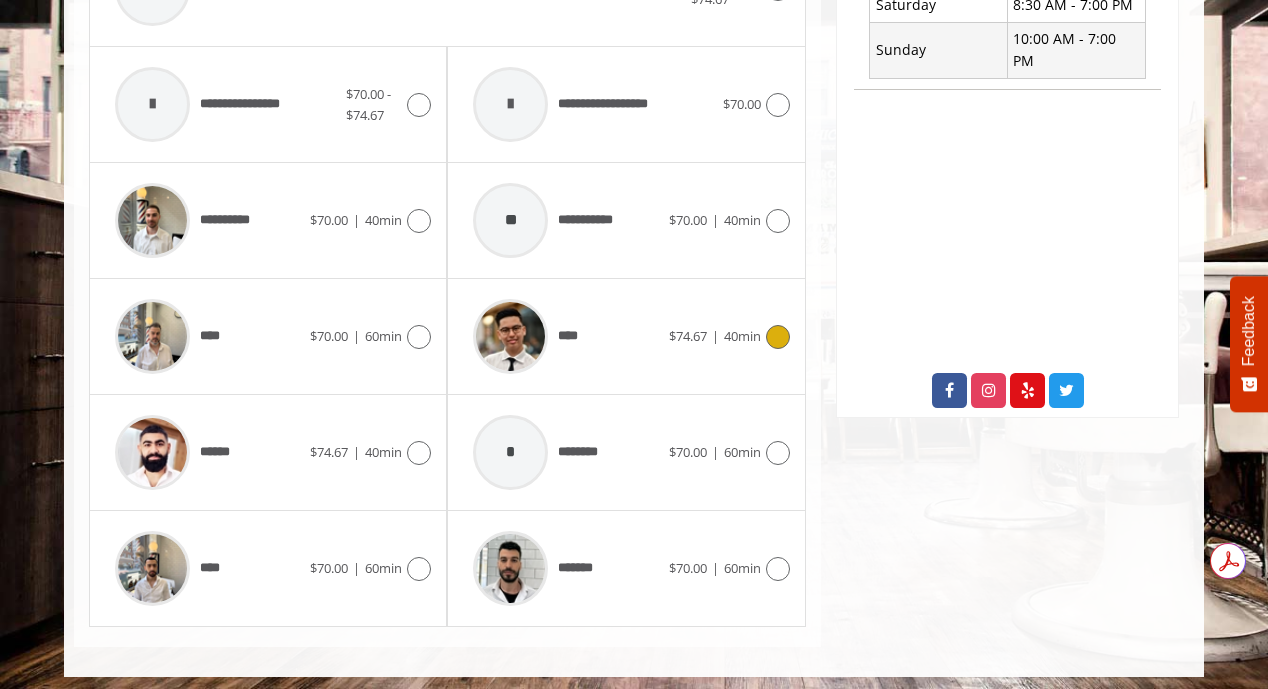 click at bounding box center [778, 337] 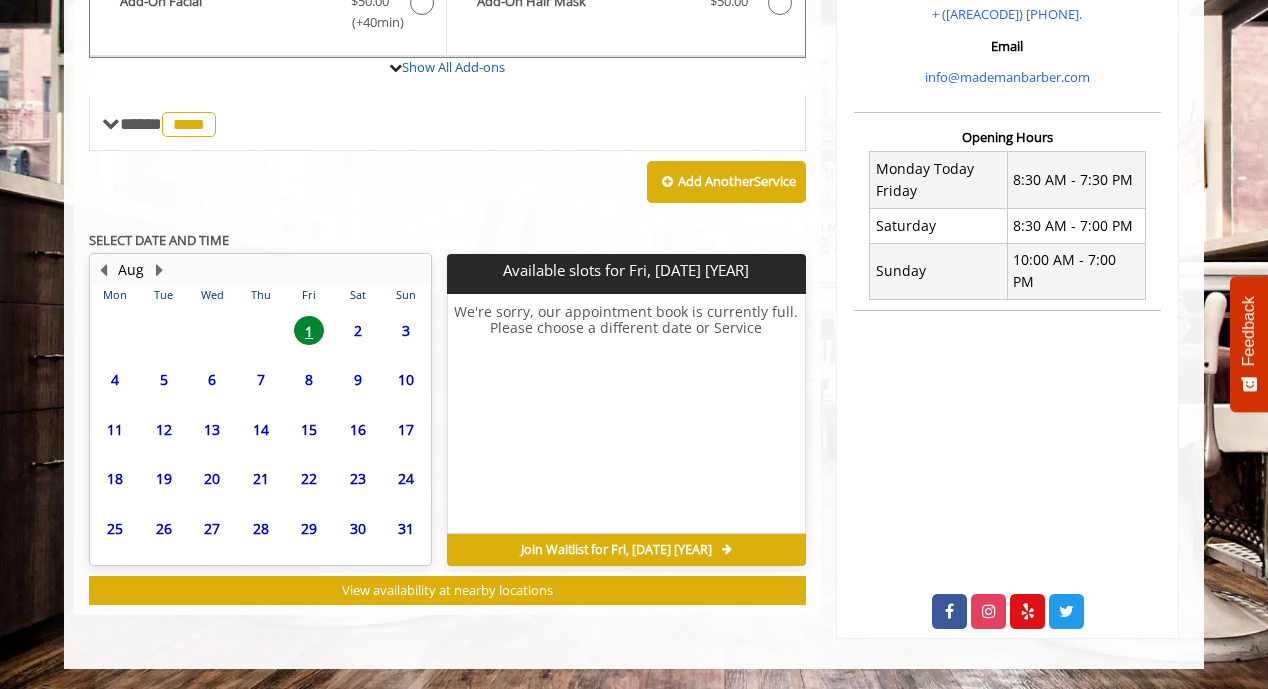 scroll, scrollTop: 636, scrollLeft: 0, axis: vertical 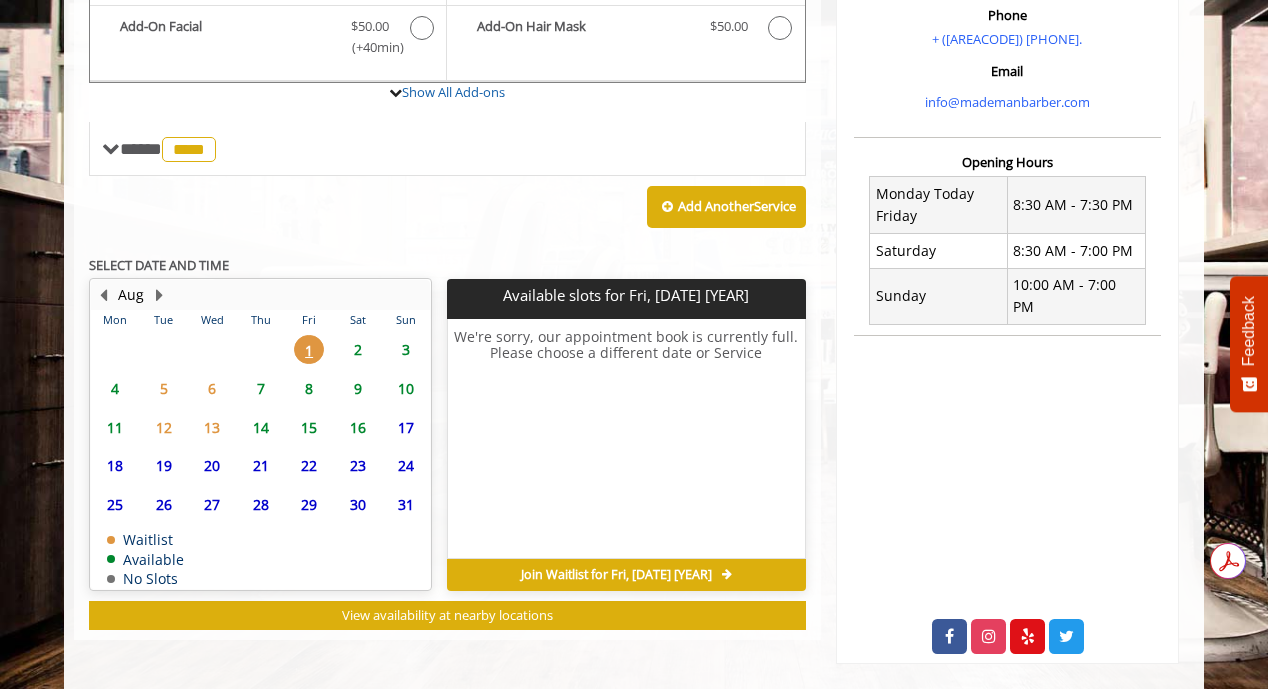 drag, startPoint x: 348, startPoint y: 339, endPoint x: 354, endPoint y: 349, distance: 11.661903 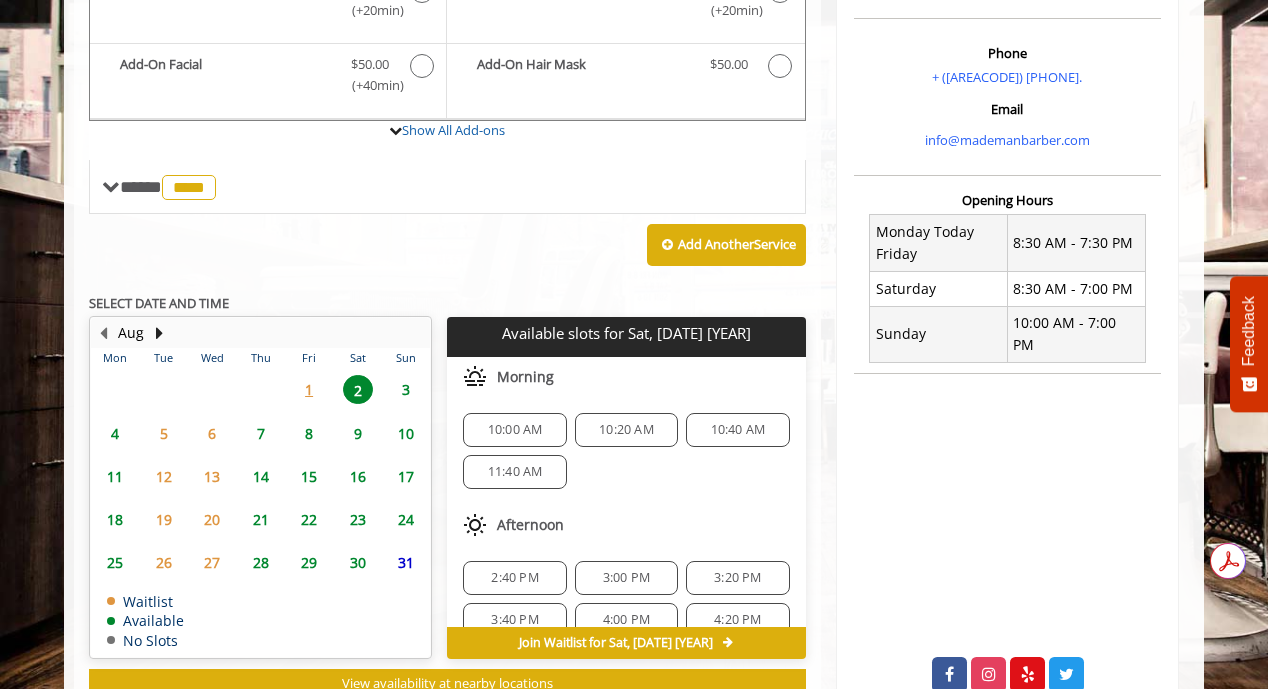 scroll, scrollTop: 567, scrollLeft: 0, axis: vertical 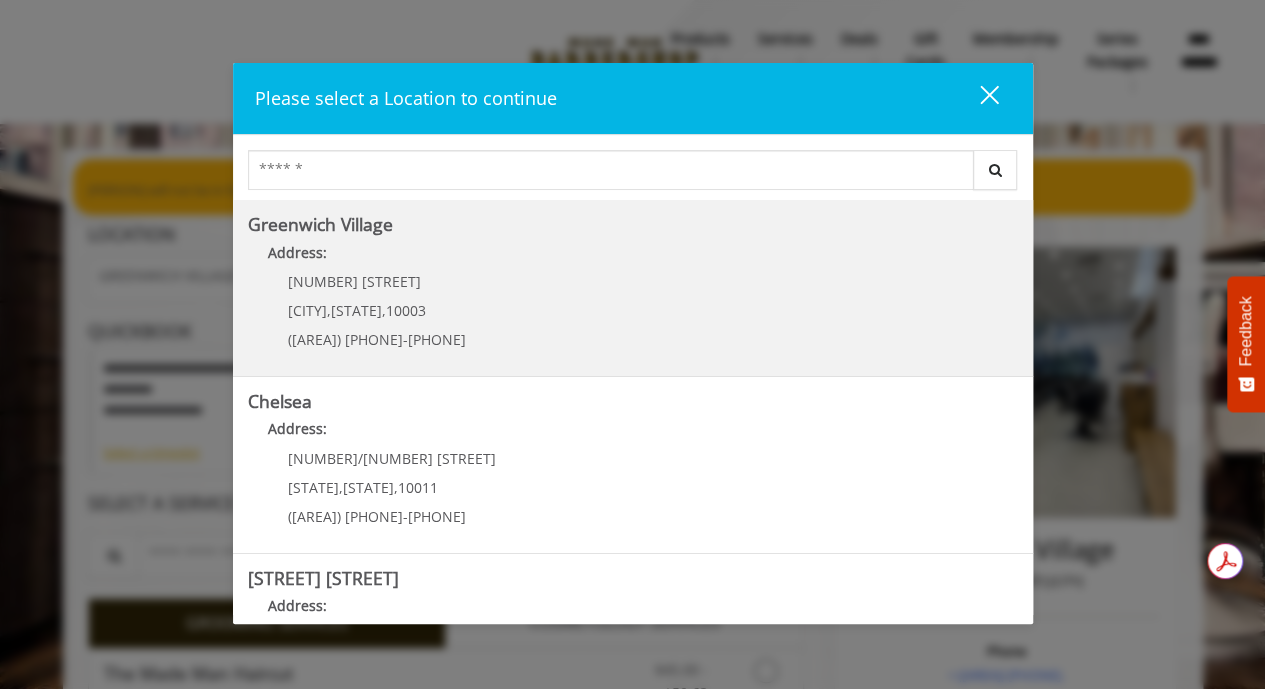 click on "10003" at bounding box center [406, 310] 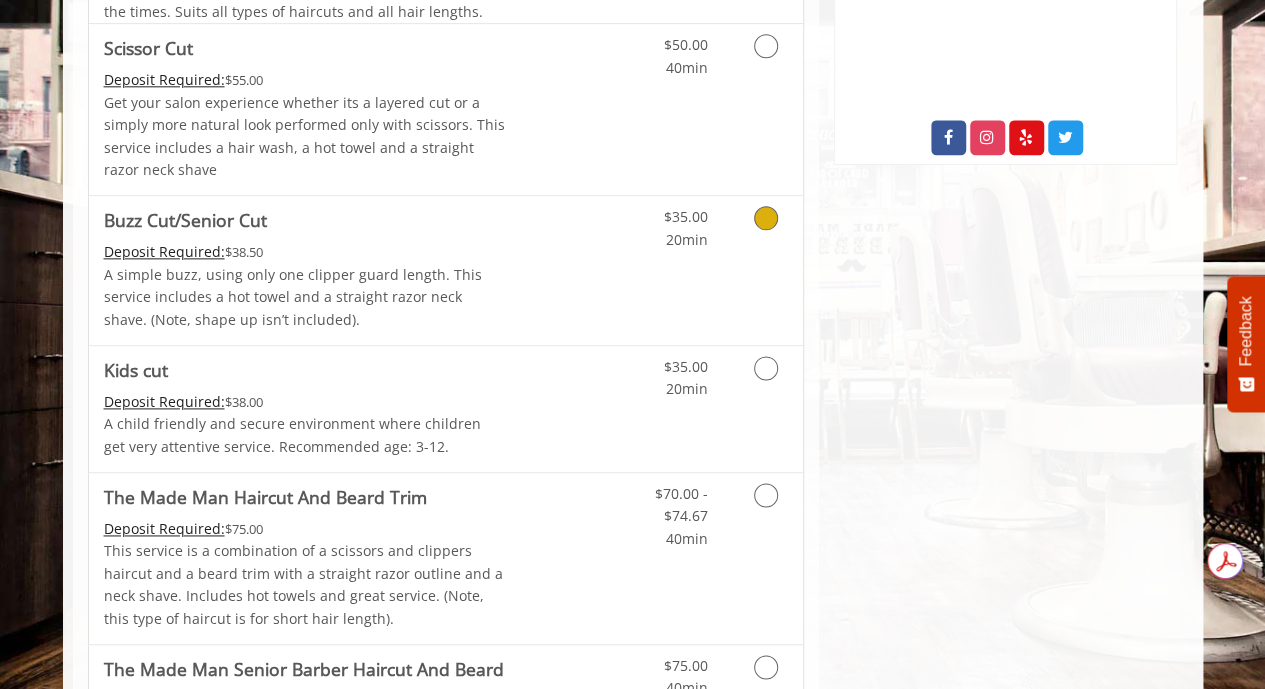 scroll, scrollTop: 1137, scrollLeft: 0, axis: vertical 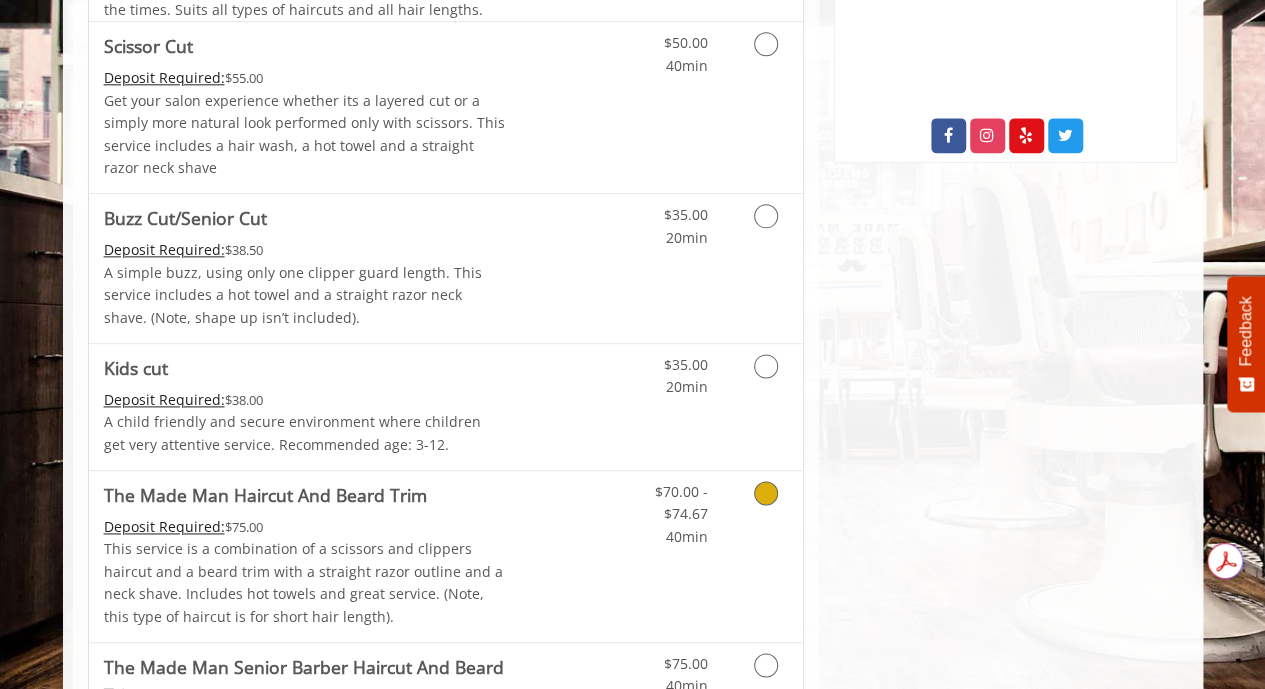 click at bounding box center [766, 493] 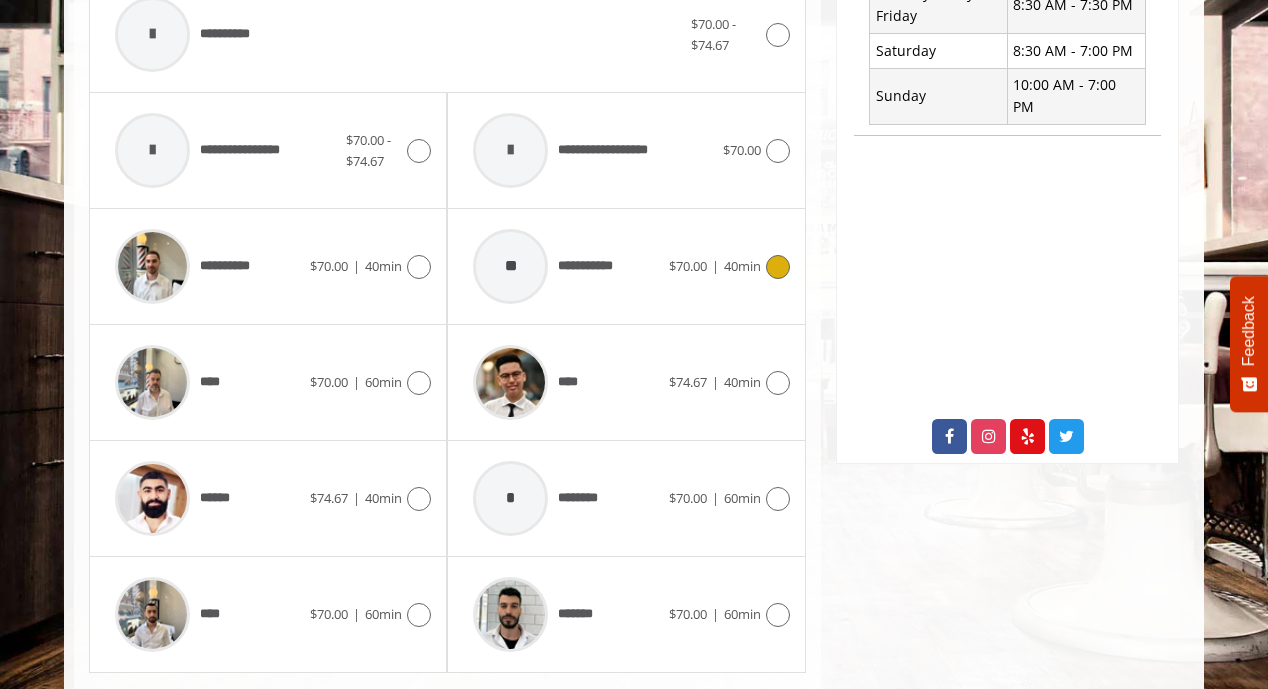 scroll, scrollTop: 840, scrollLeft: 0, axis: vertical 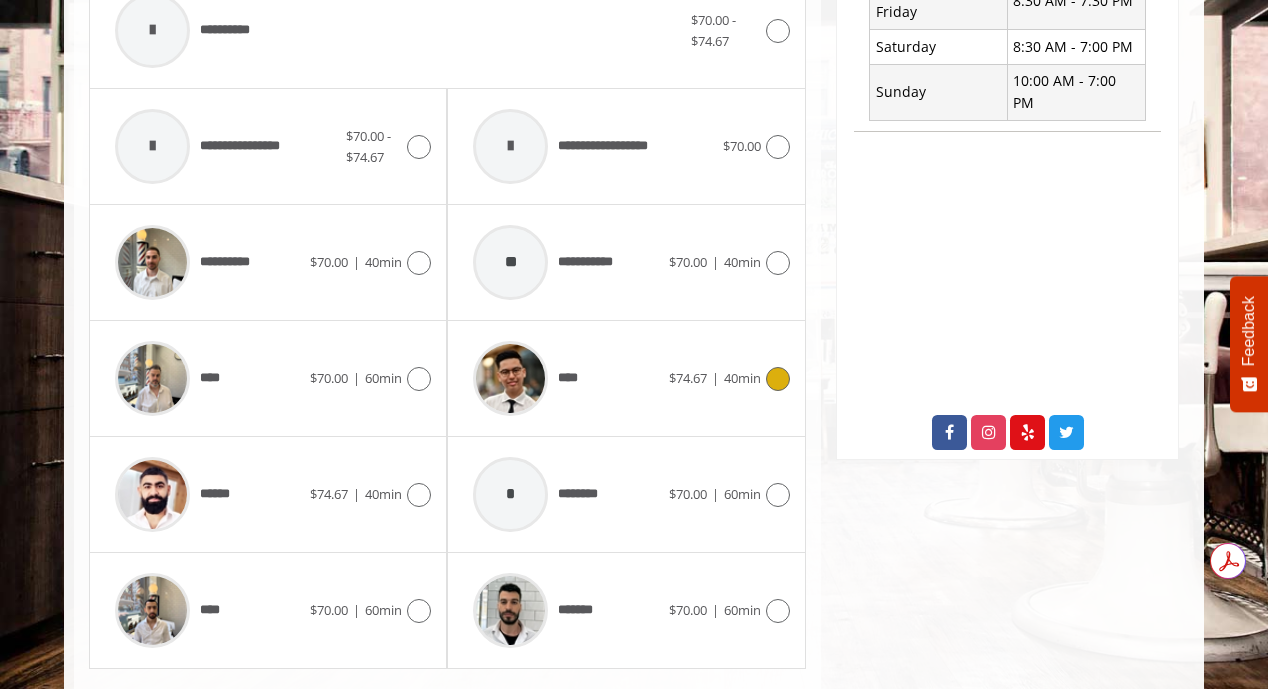 click on "**** $74.67 | 40min" at bounding box center [626, 378] 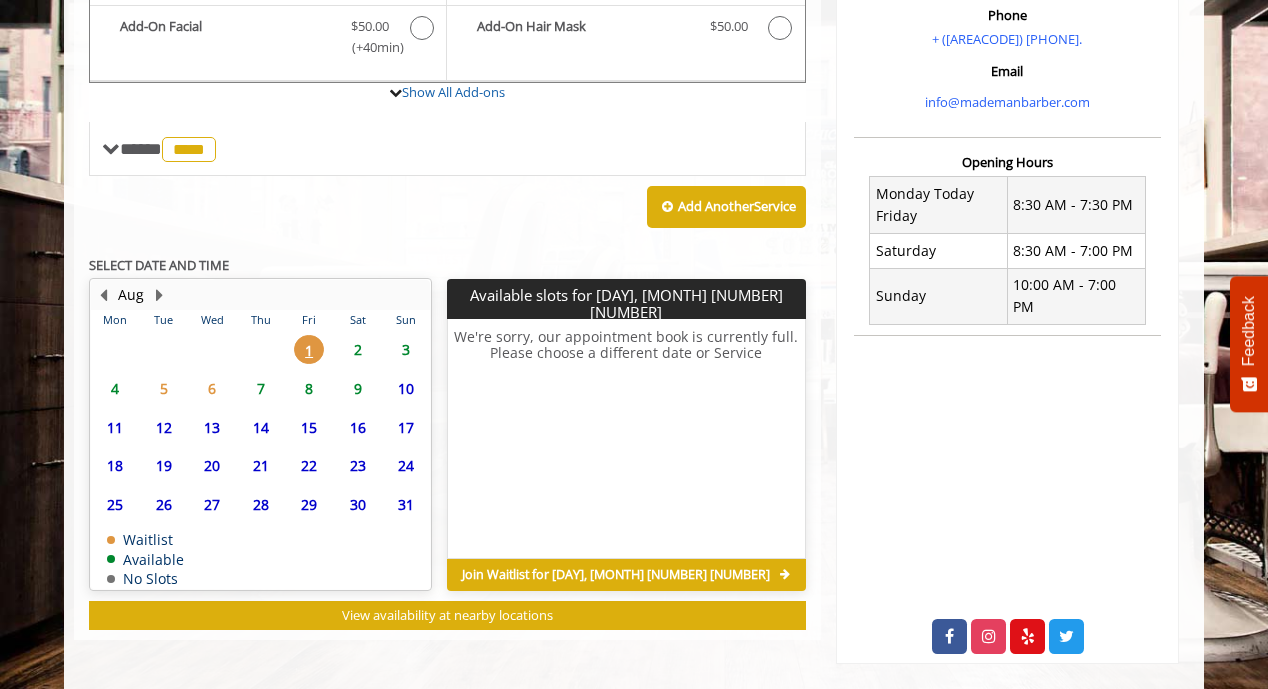 click on "2" 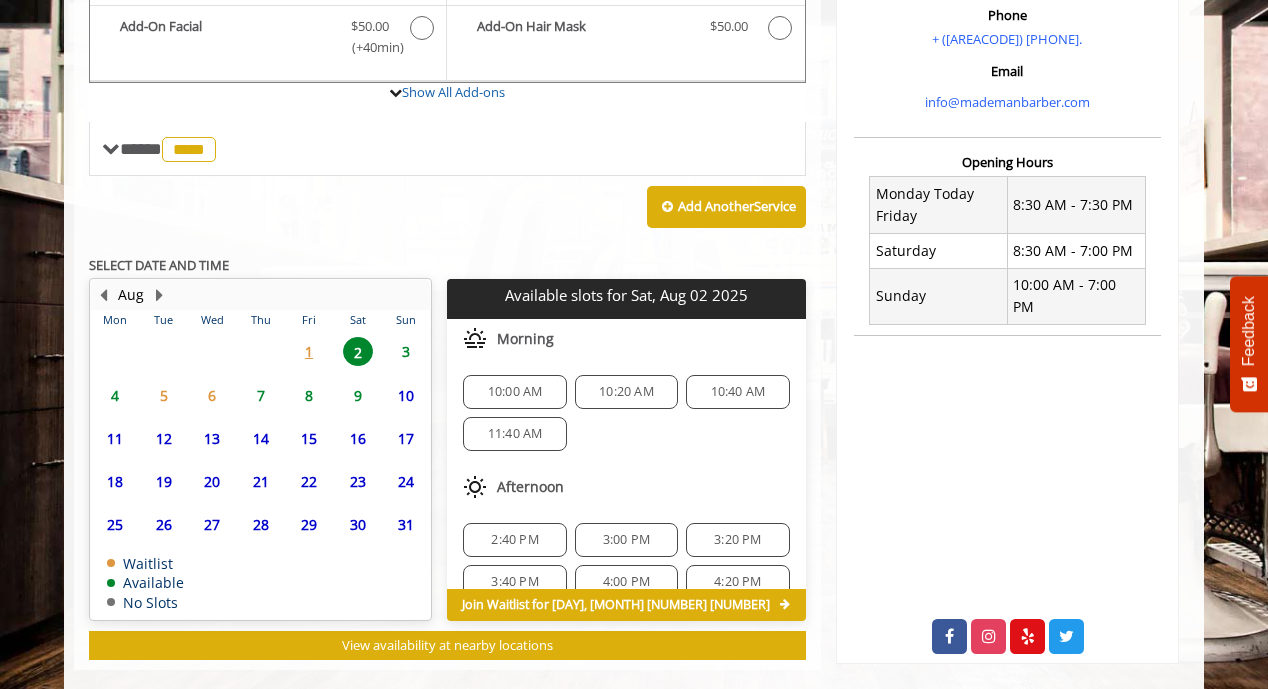 scroll, scrollTop: 662, scrollLeft: 0, axis: vertical 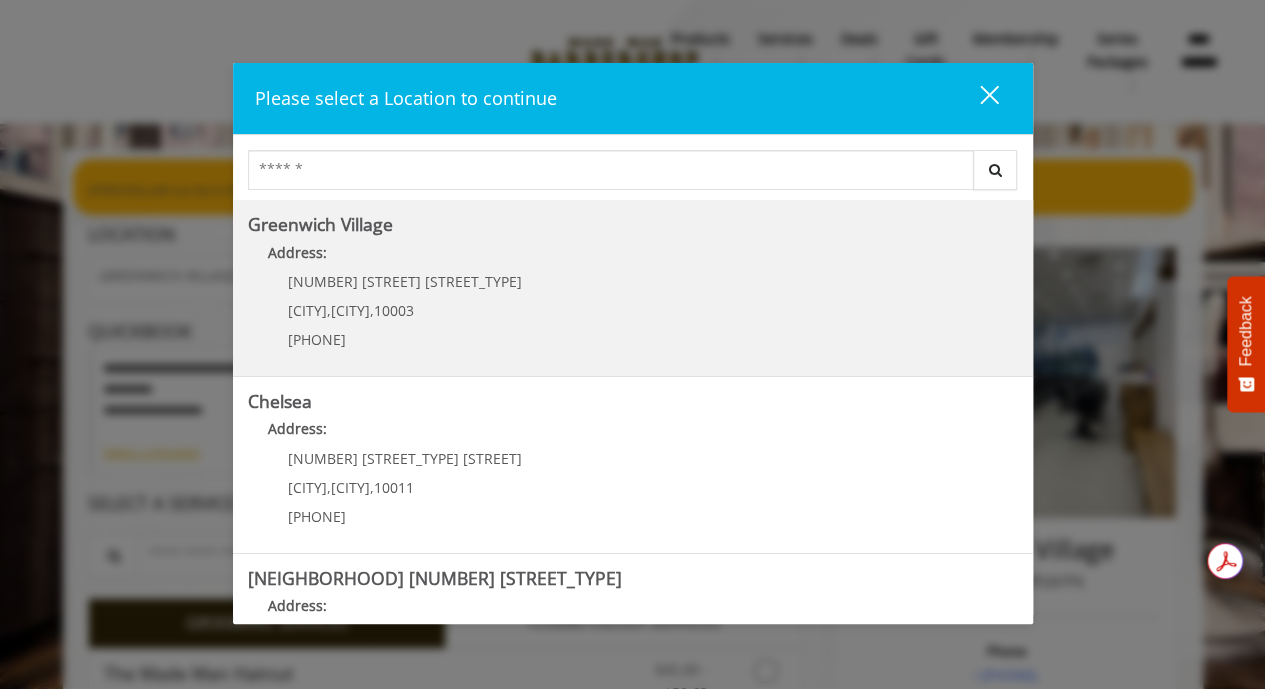 click on "10003" at bounding box center [394, 310] 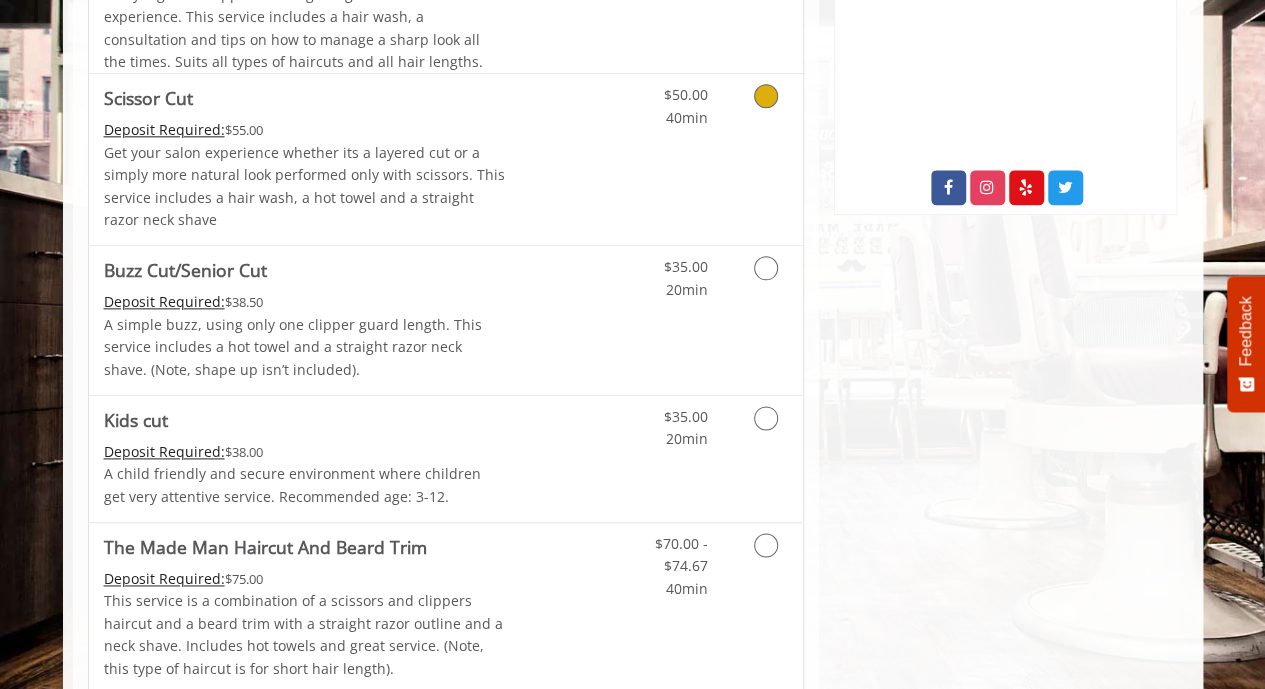 scroll, scrollTop: 1102, scrollLeft: 0, axis: vertical 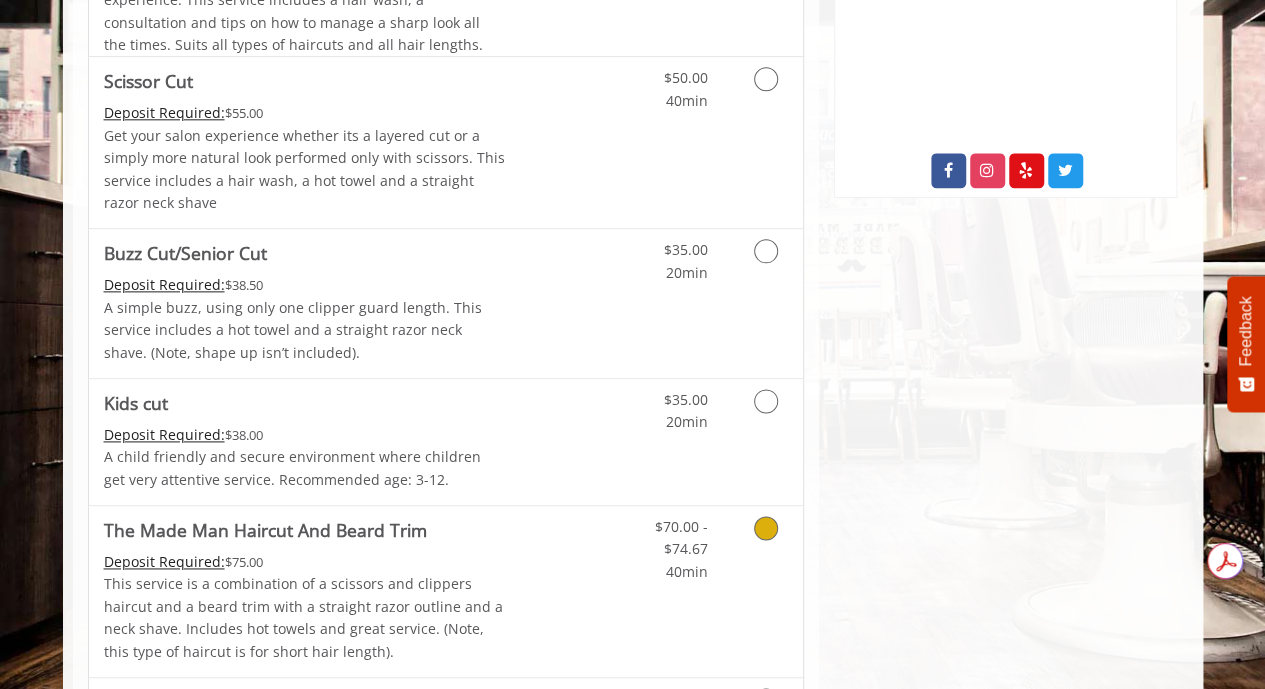 click at bounding box center (766, 528) 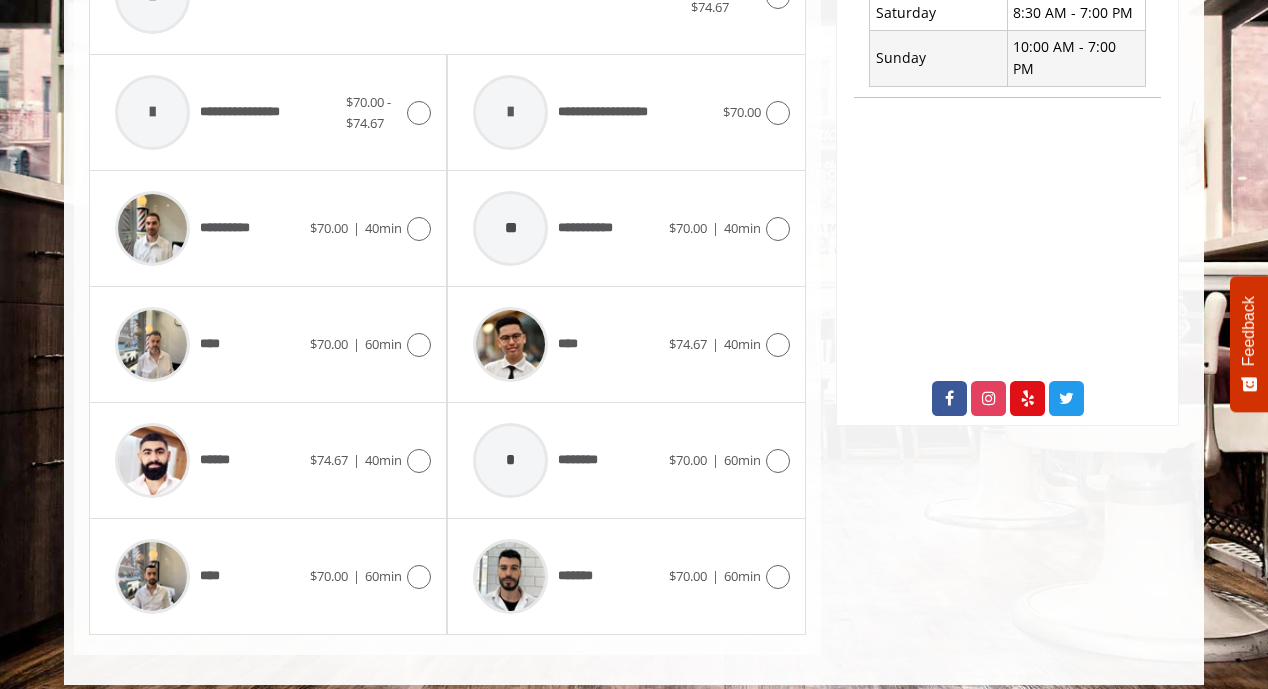 scroll, scrollTop: 876, scrollLeft: 0, axis: vertical 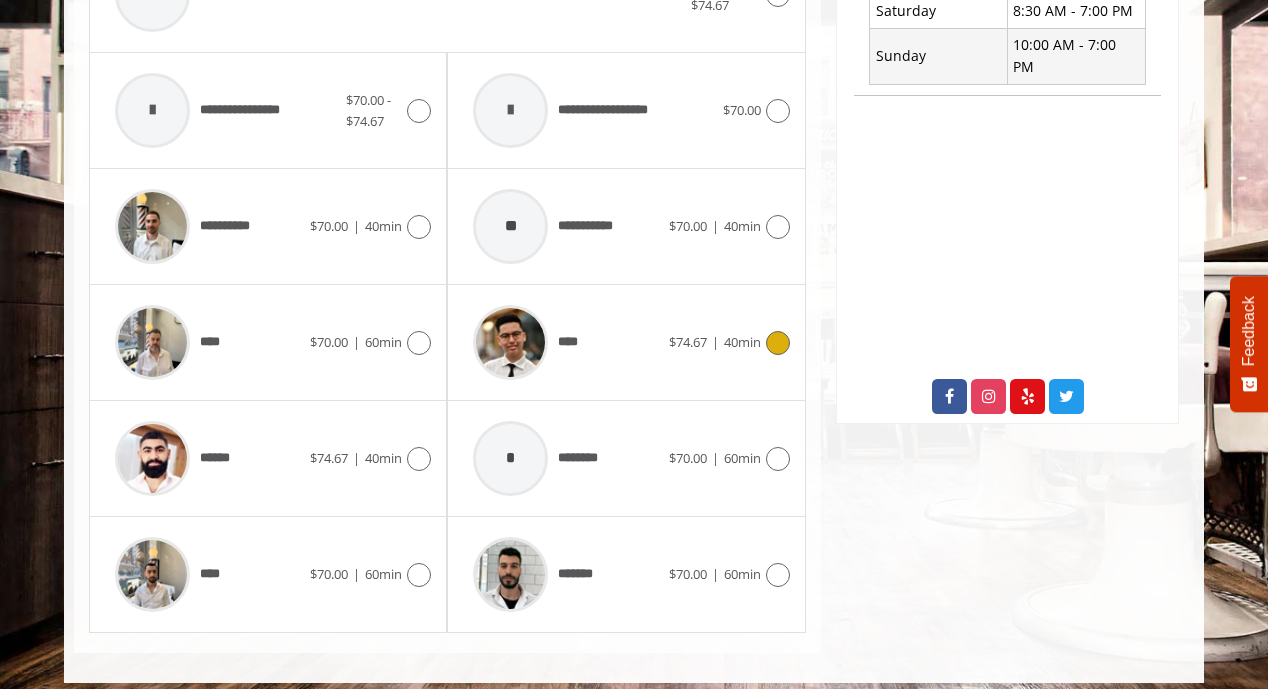 click at bounding box center [778, 343] 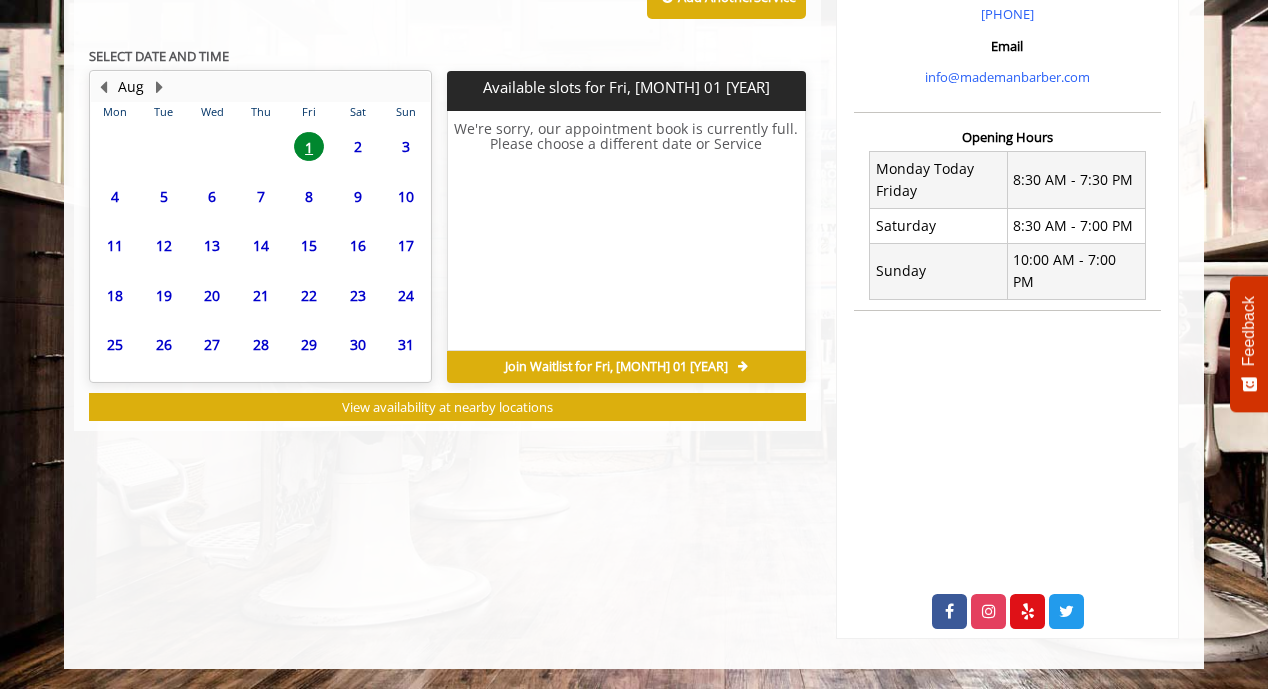 scroll, scrollTop: 636, scrollLeft: 0, axis: vertical 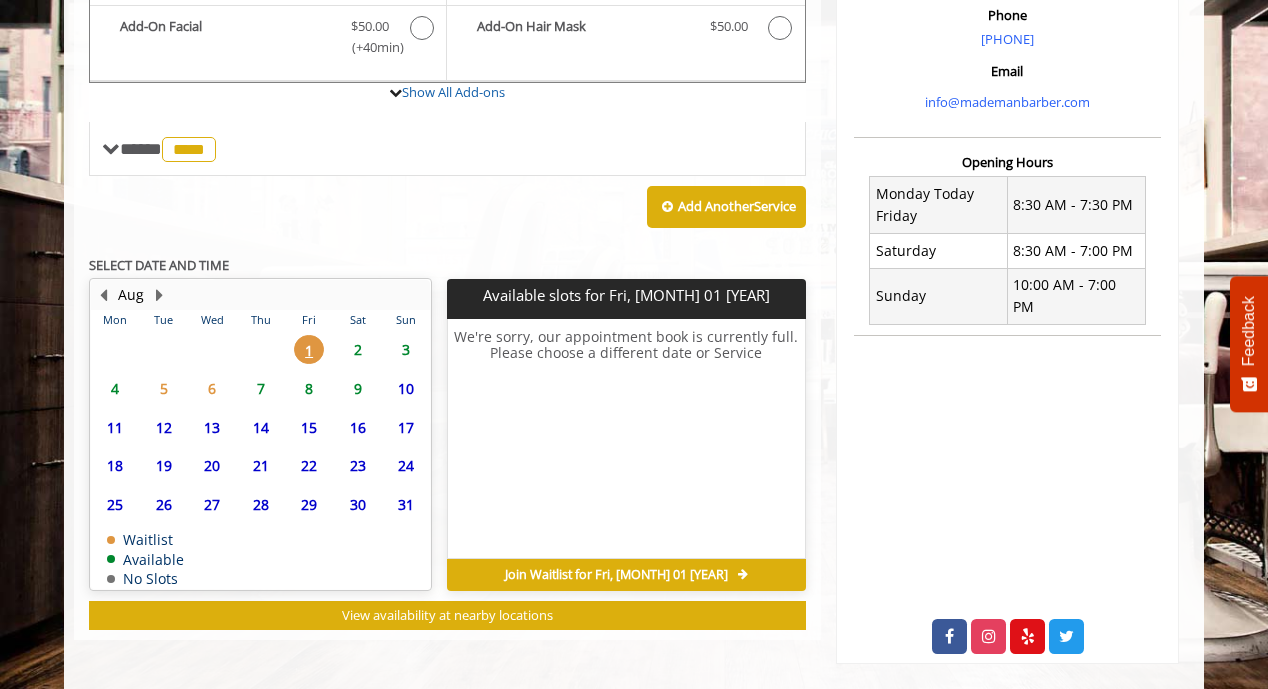 click on "2" 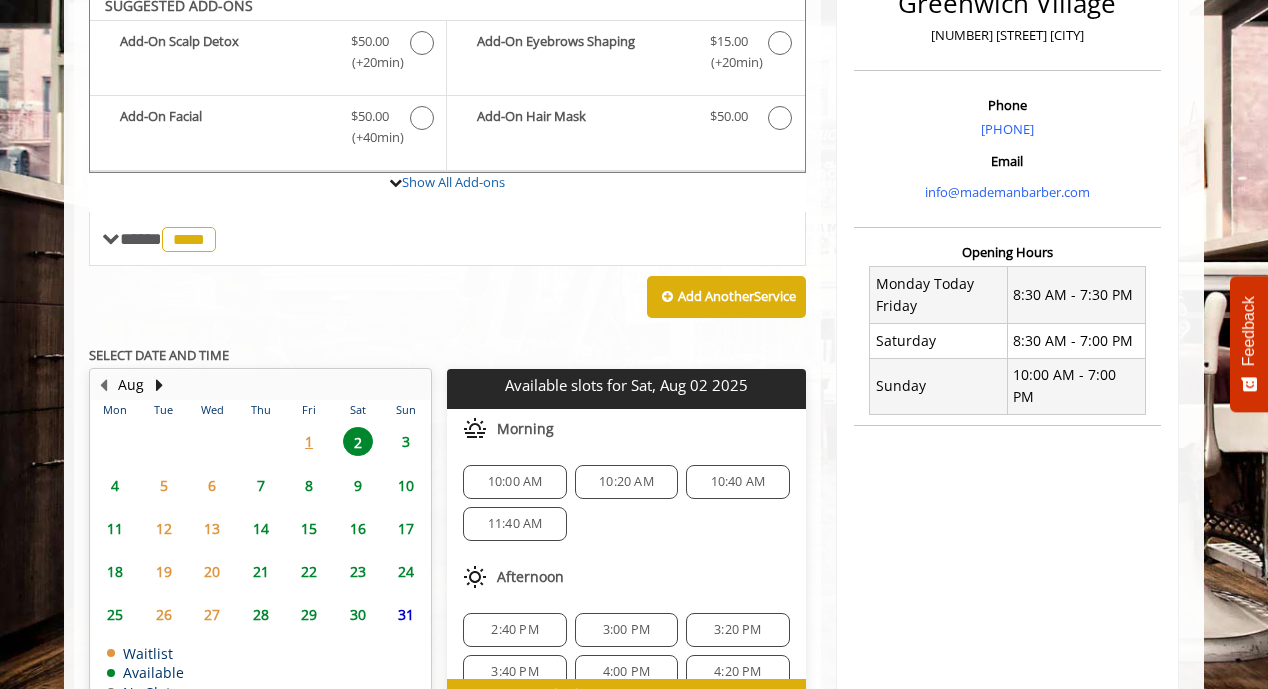 scroll, scrollTop: 532, scrollLeft: 0, axis: vertical 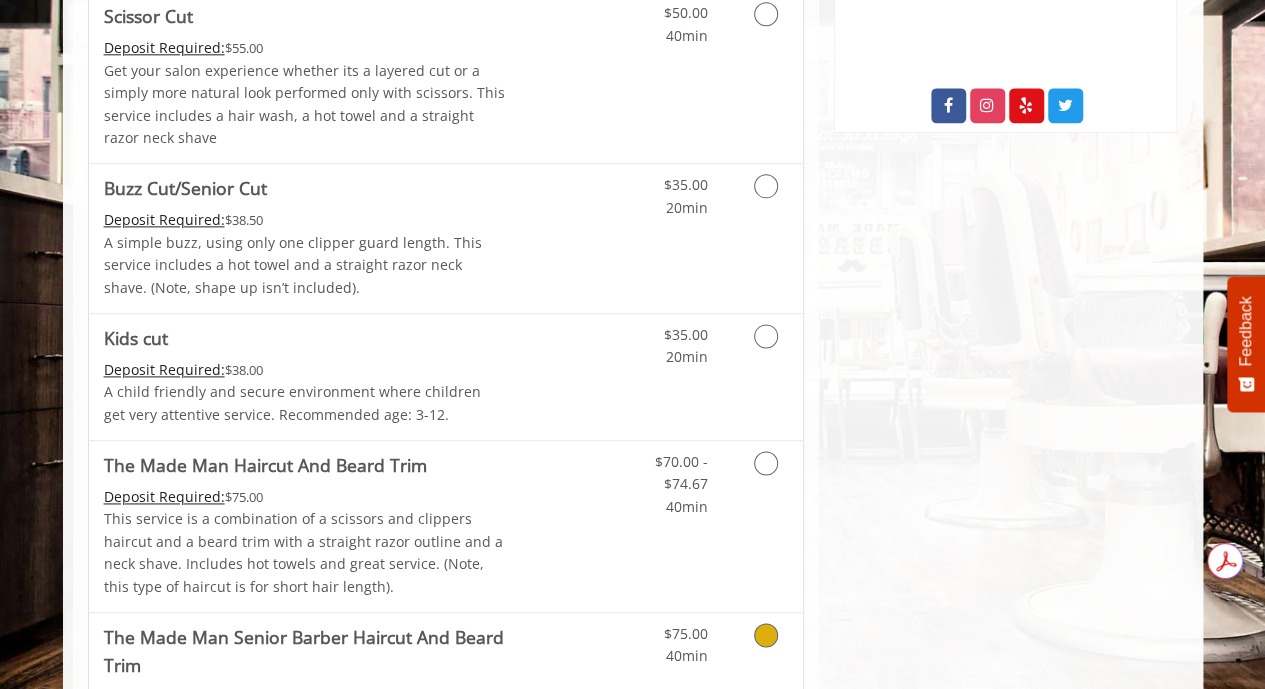 click at bounding box center (762, 640) 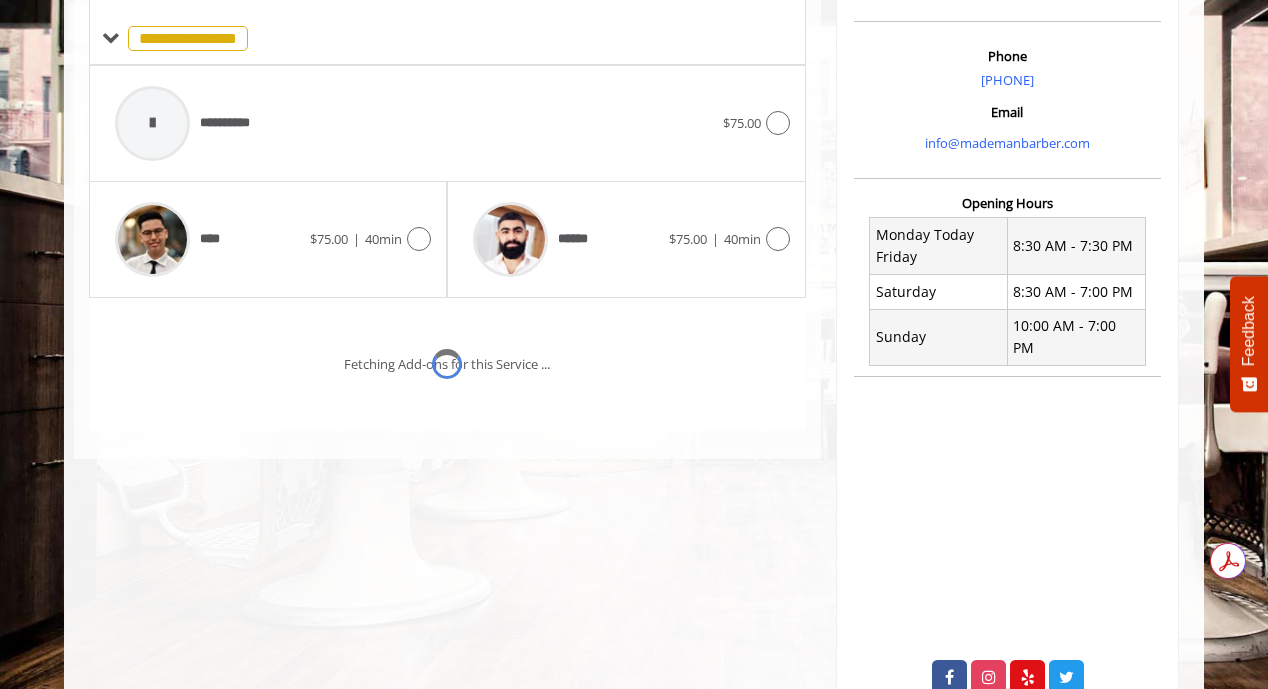 scroll, scrollTop: 582, scrollLeft: 0, axis: vertical 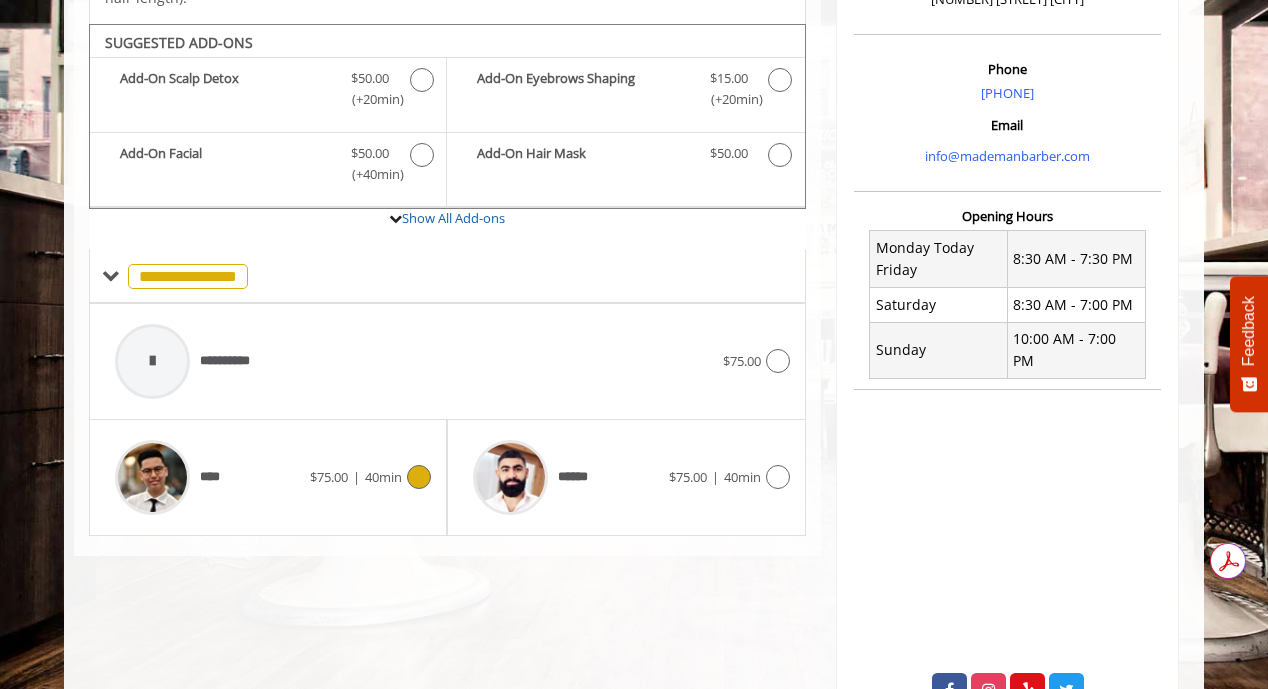 click at bounding box center (419, 477) 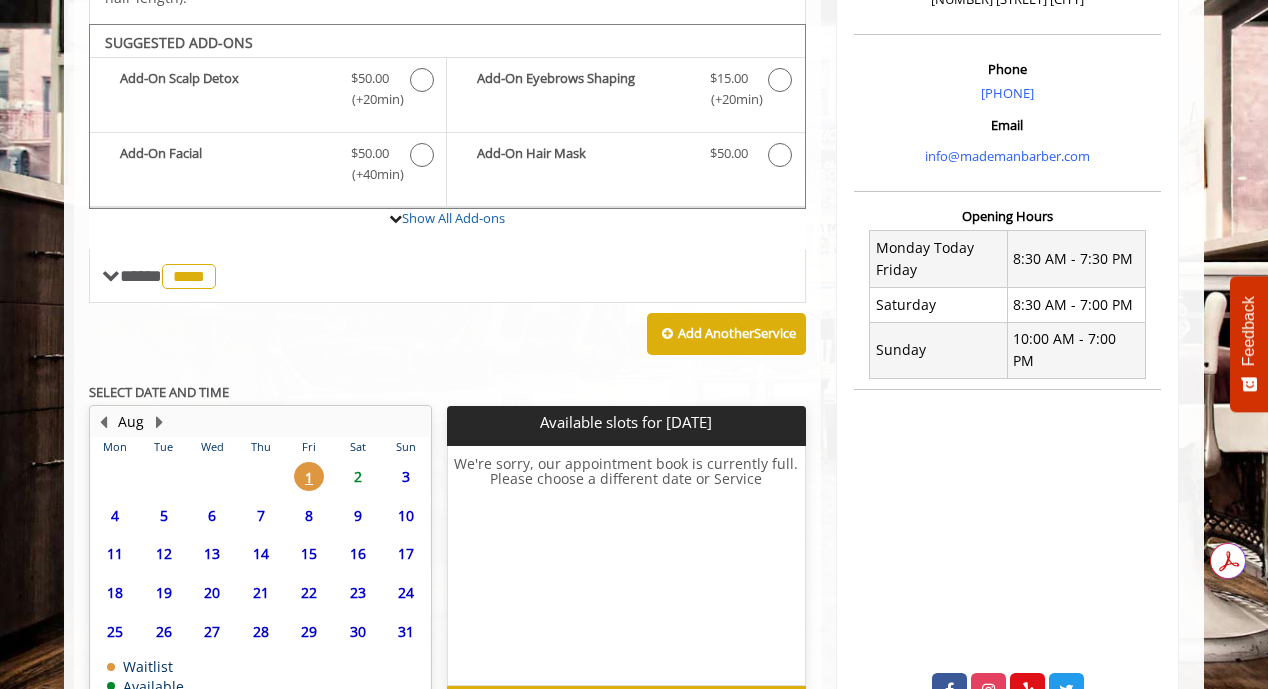 click on "2" 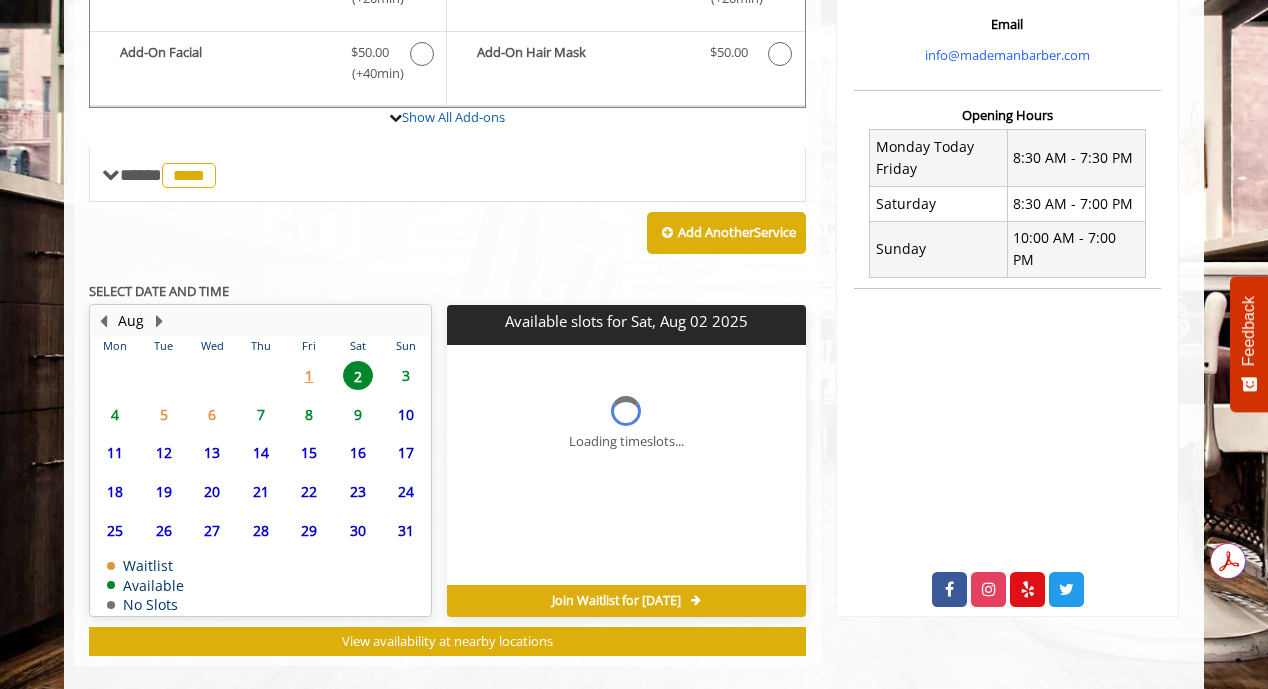 scroll, scrollTop: 713, scrollLeft: 0, axis: vertical 